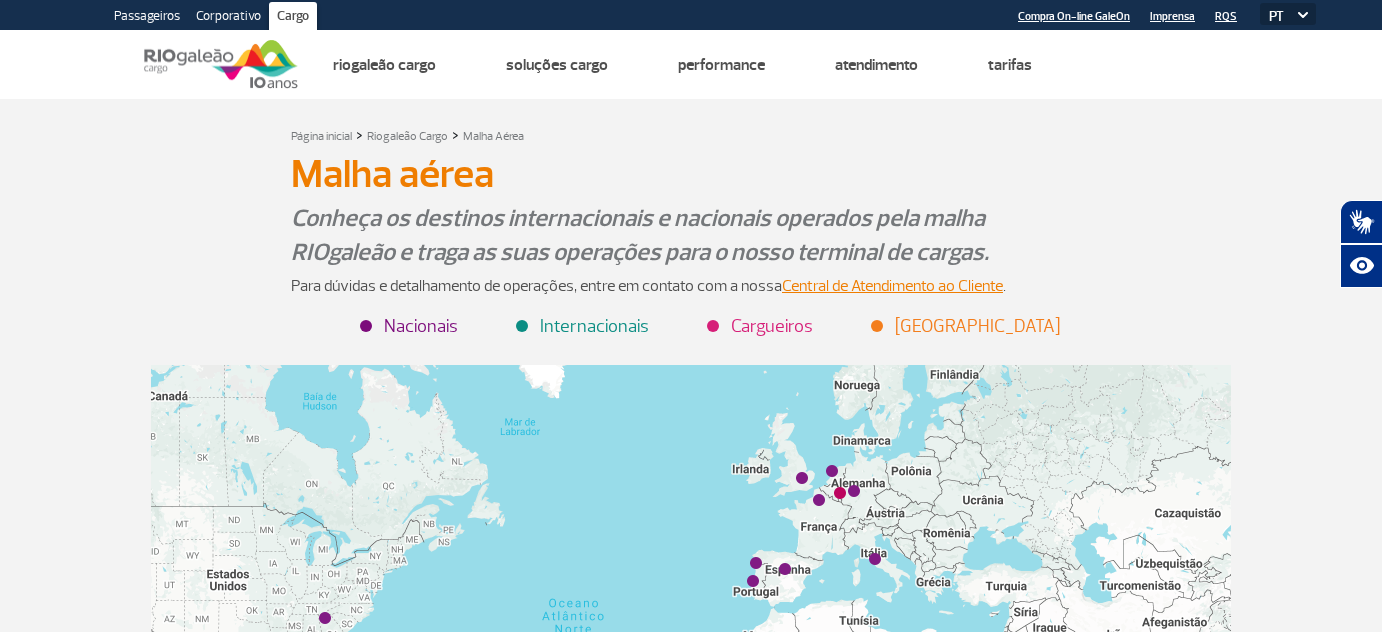 scroll, scrollTop: 272, scrollLeft: 0, axis: vertical 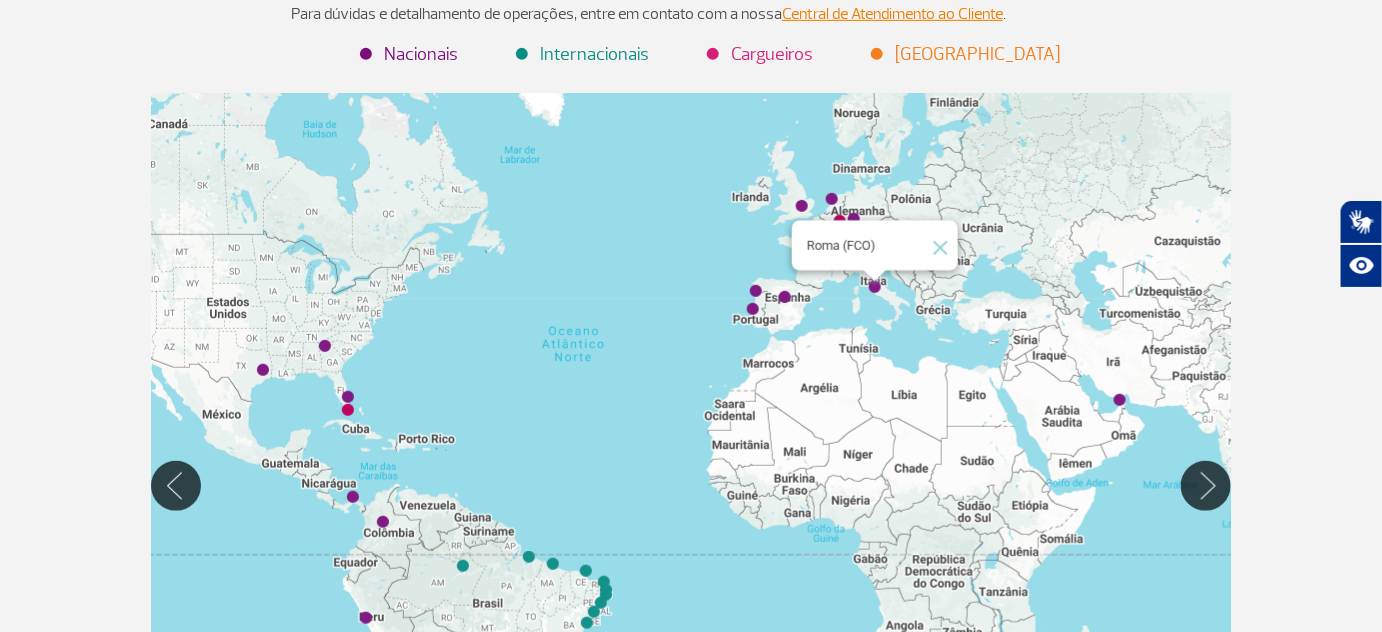 click 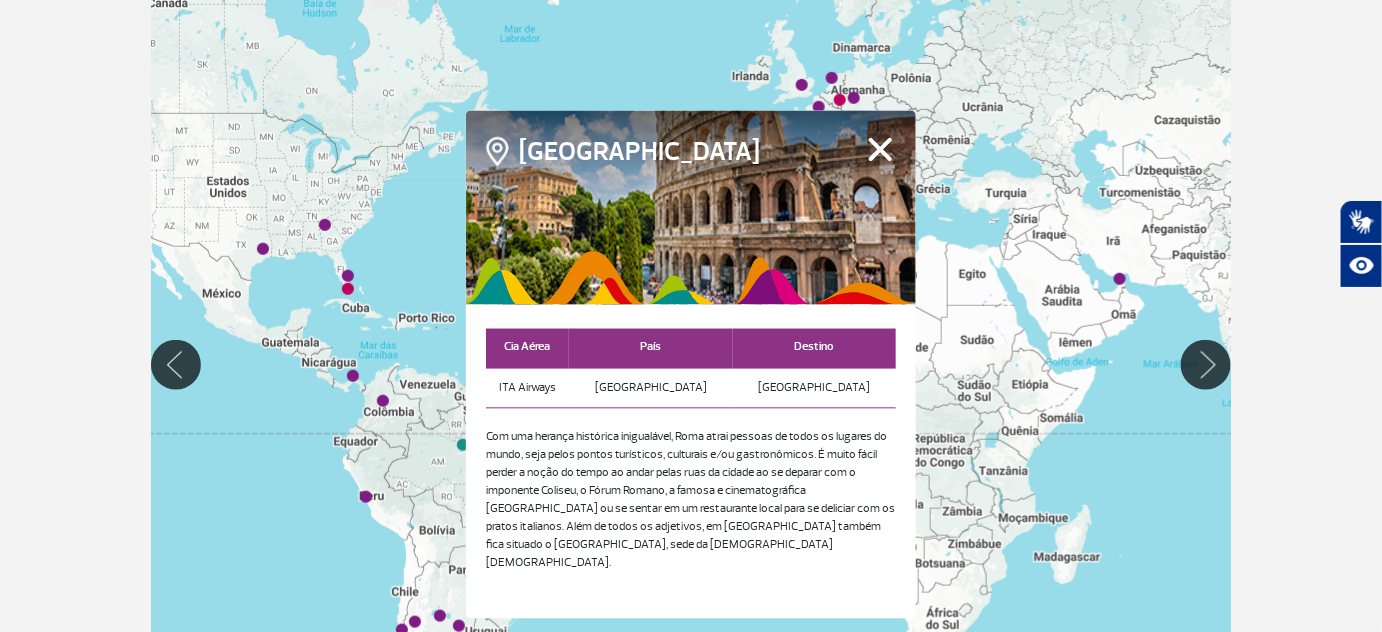 scroll, scrollTop: 363, scrollLeft: 0, axis: vertical 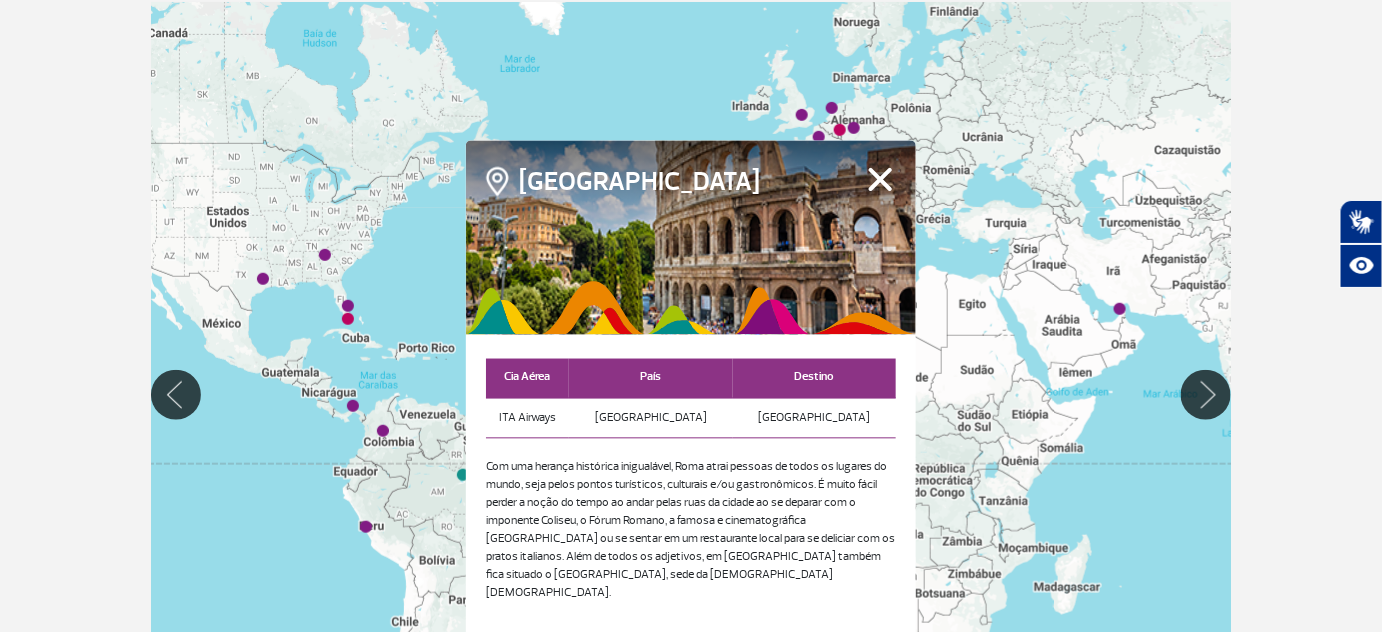 click on "Fechar" at bounding box center (880, 179) 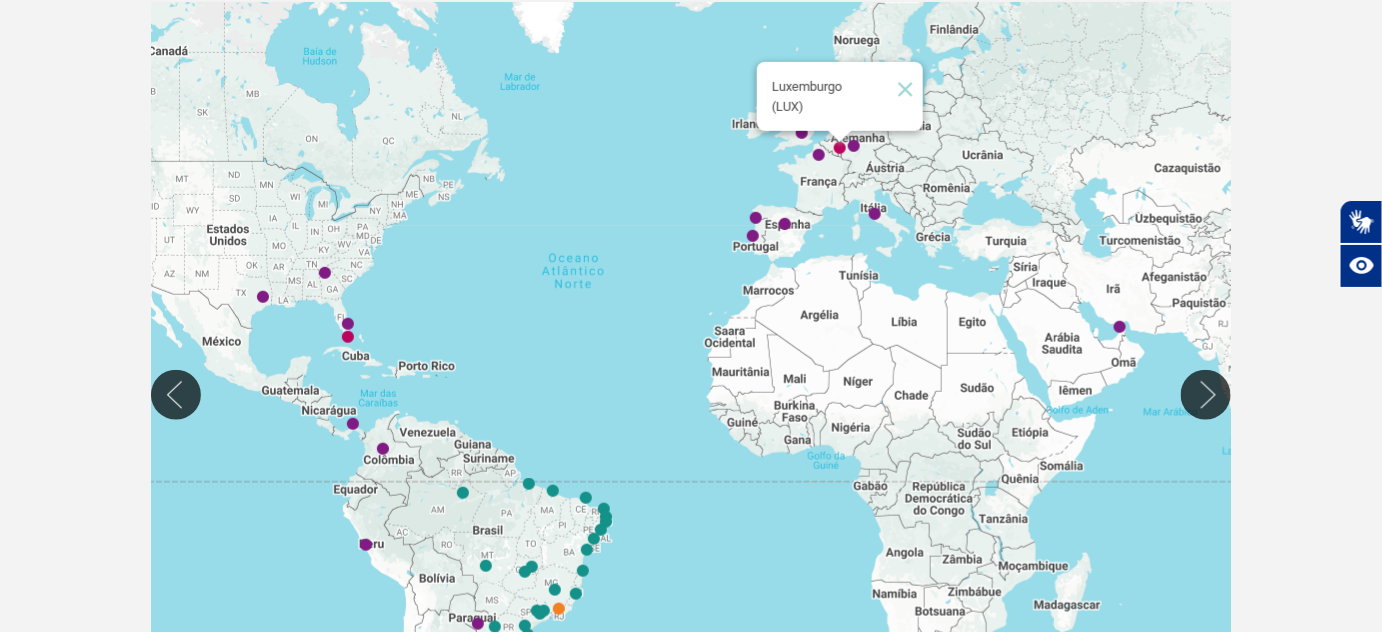 click 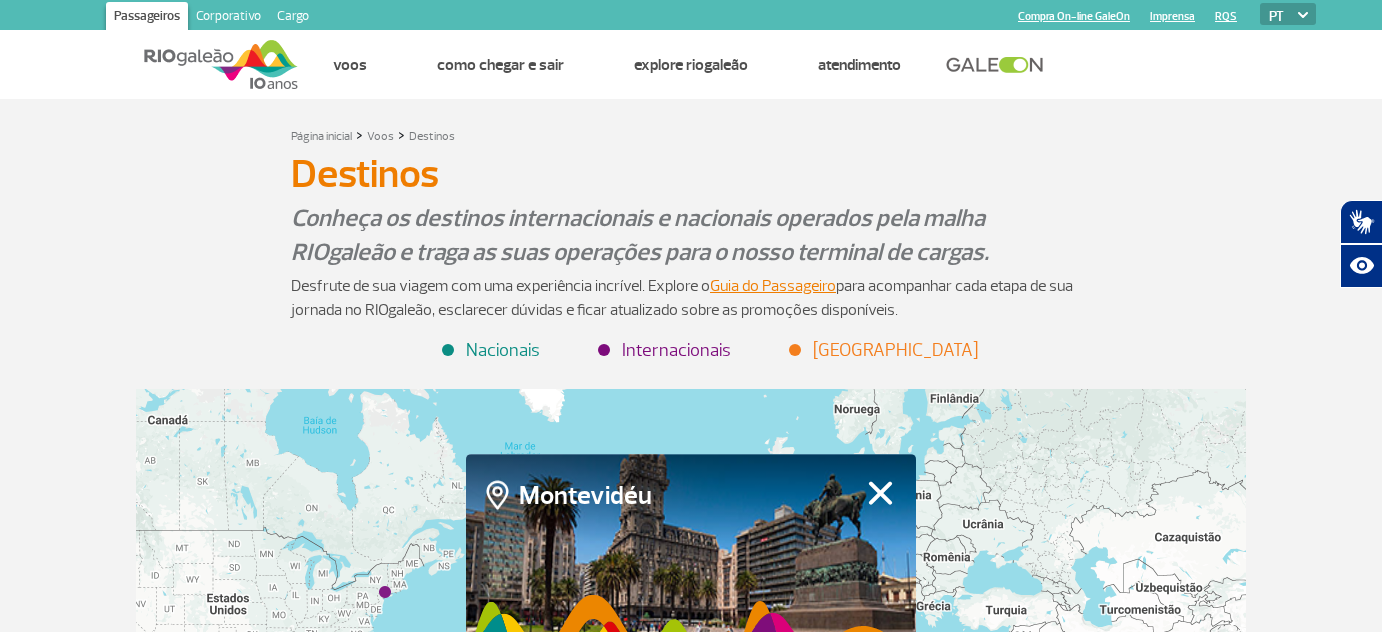 scroll, scrollTop: 400, scrollLeft: 0, axis: vertical 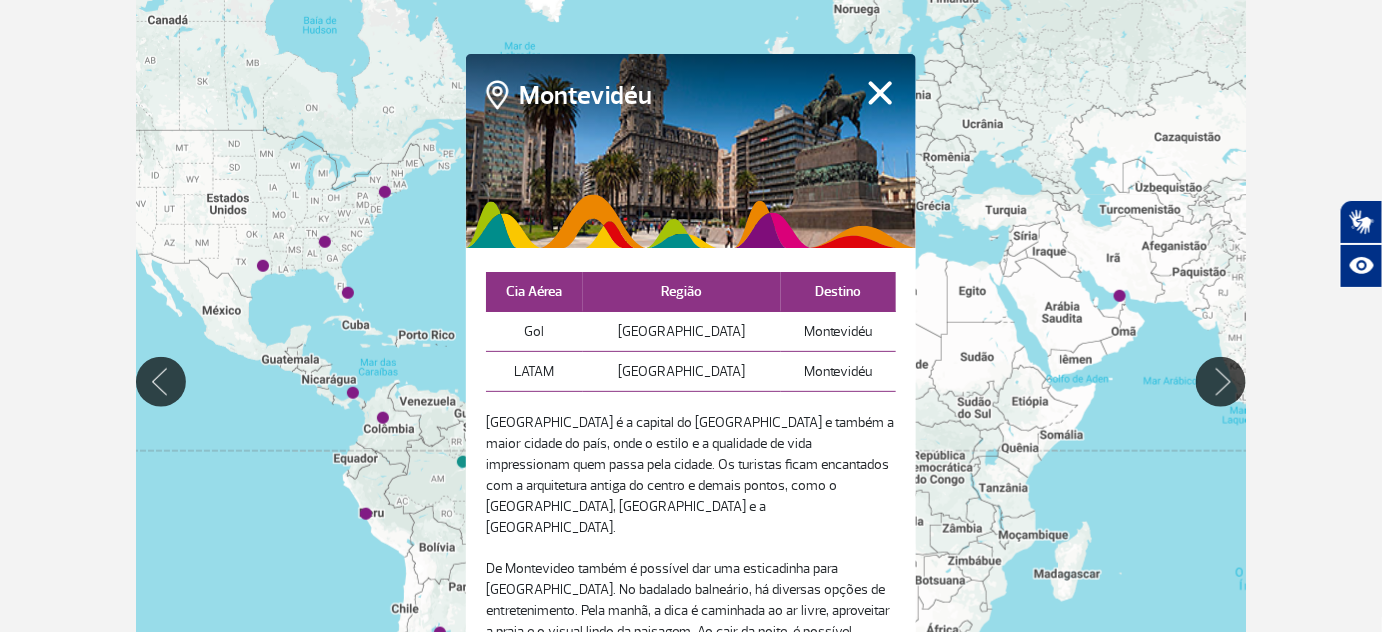 click on "Fechar" at bounding box center (880, 93) 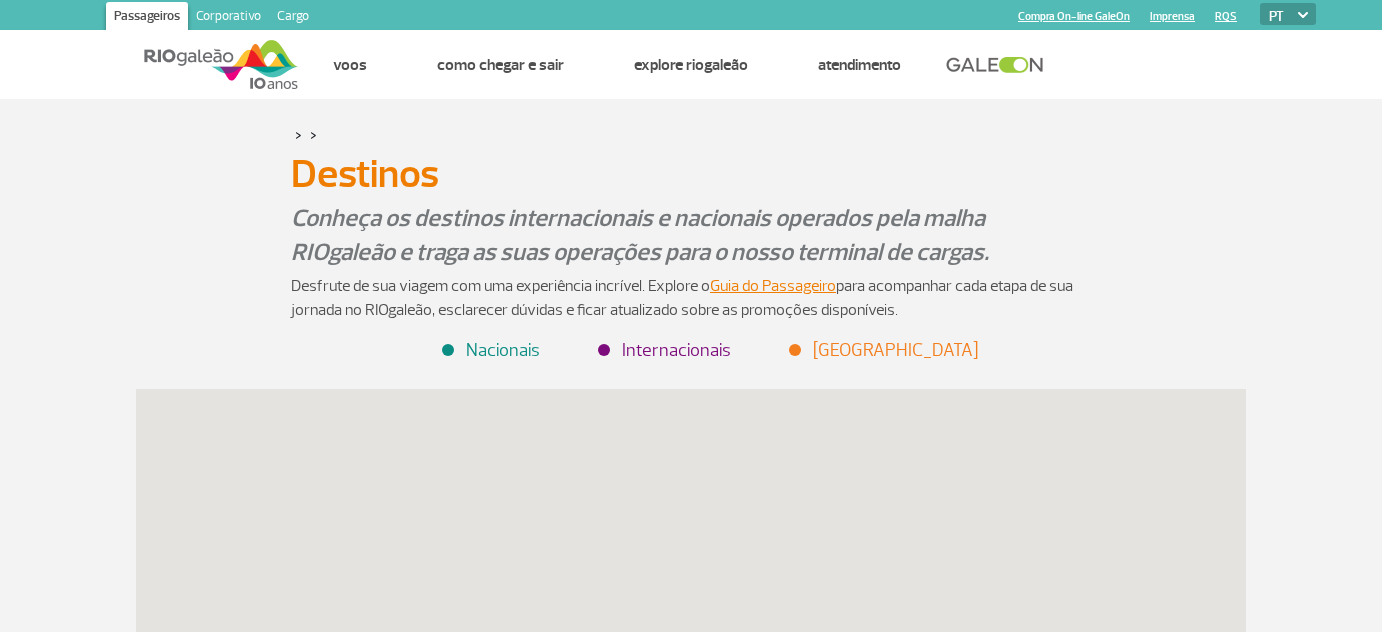 scroll, scrollTop: 504, scrollLeft: 0, axis: vertical 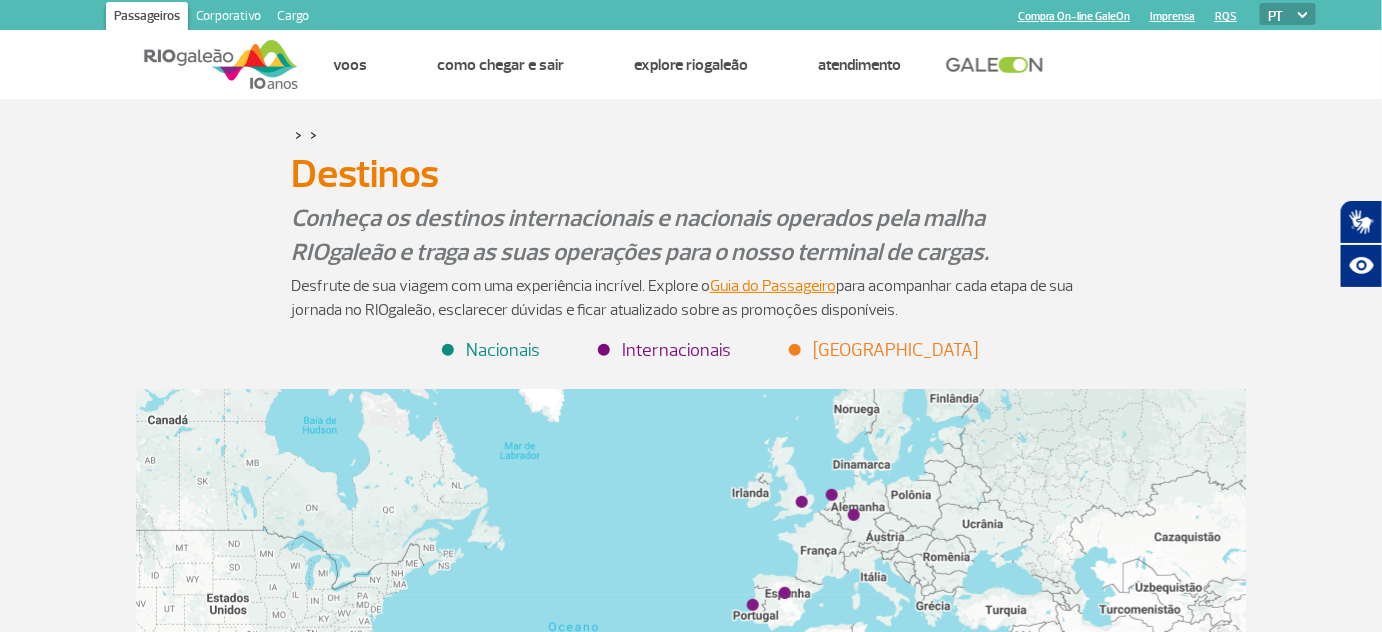 click on "Cargo" at bounding box center (293, 18) 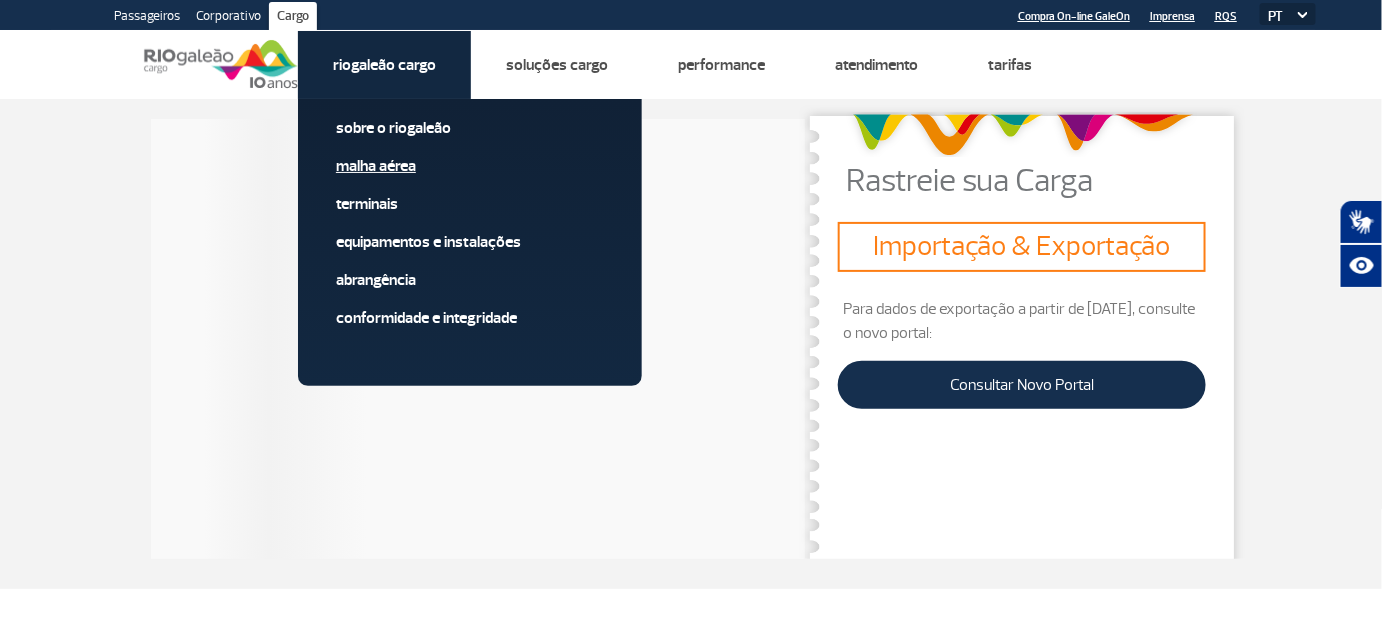 click on "Malha Aérea" at bounding box center (470, 166) 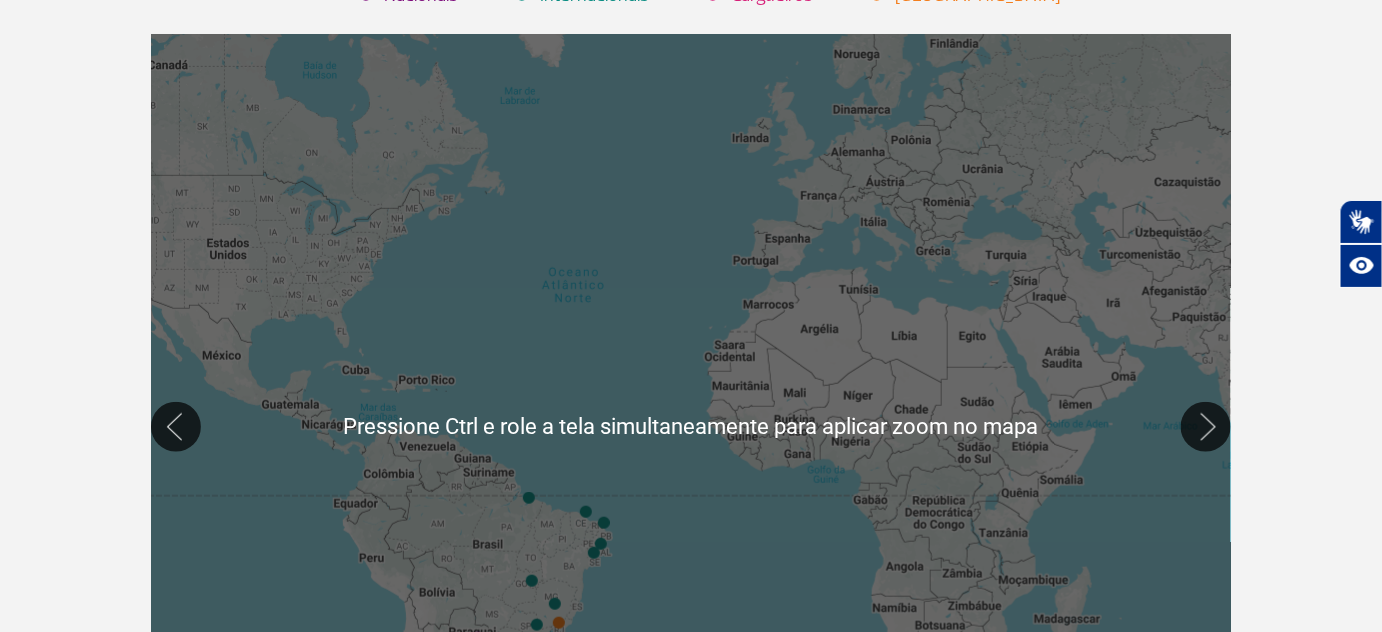 scroll, scrollTop: 363, scrollLeft: 0, axis: vertical 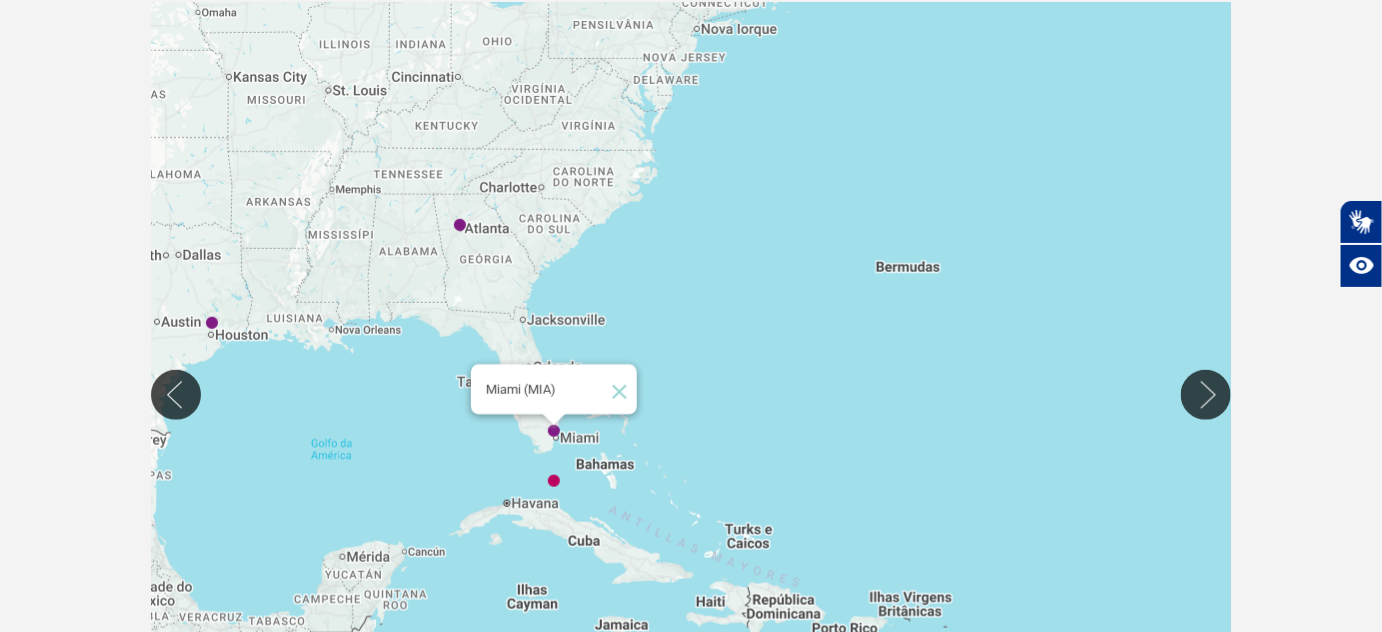click 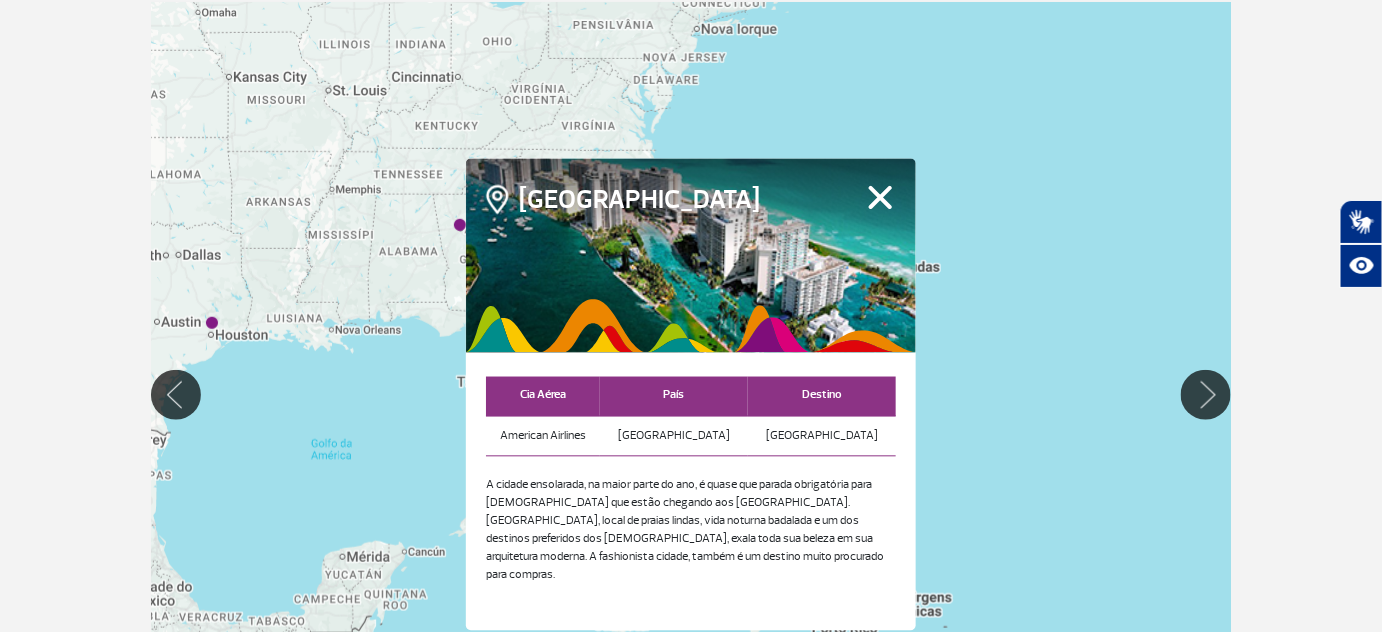 click on "Fechar" at bounding box center [880, 197] 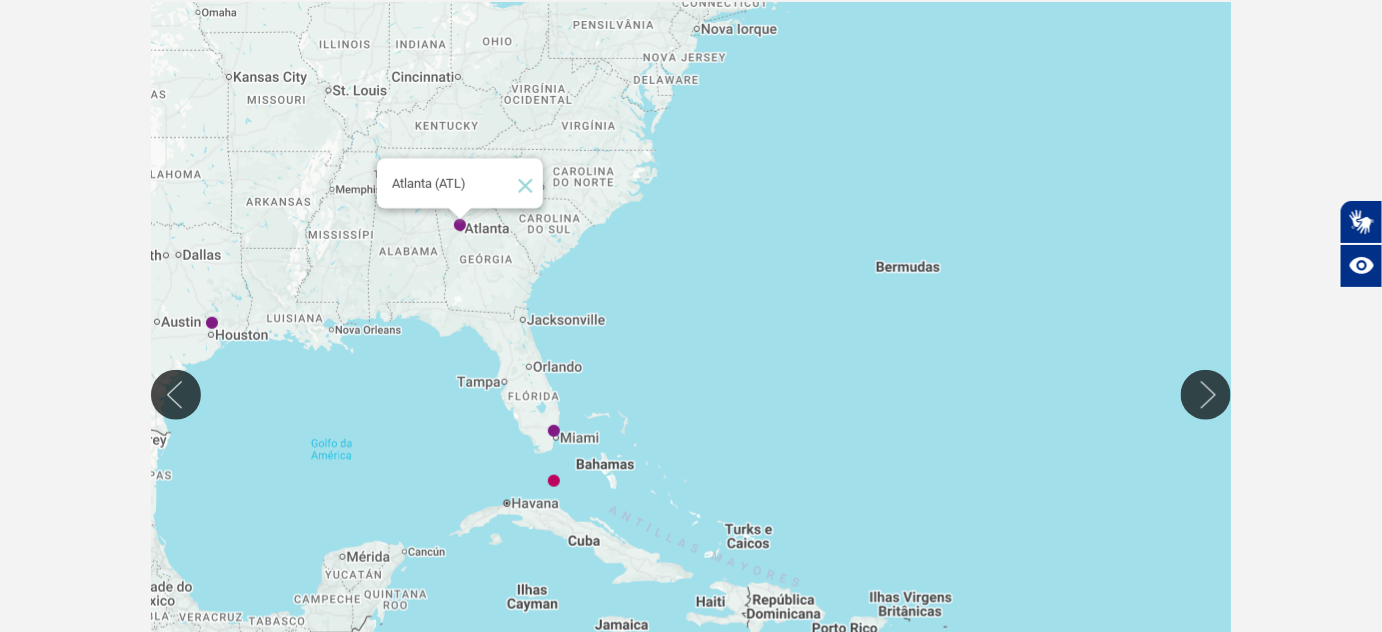 click 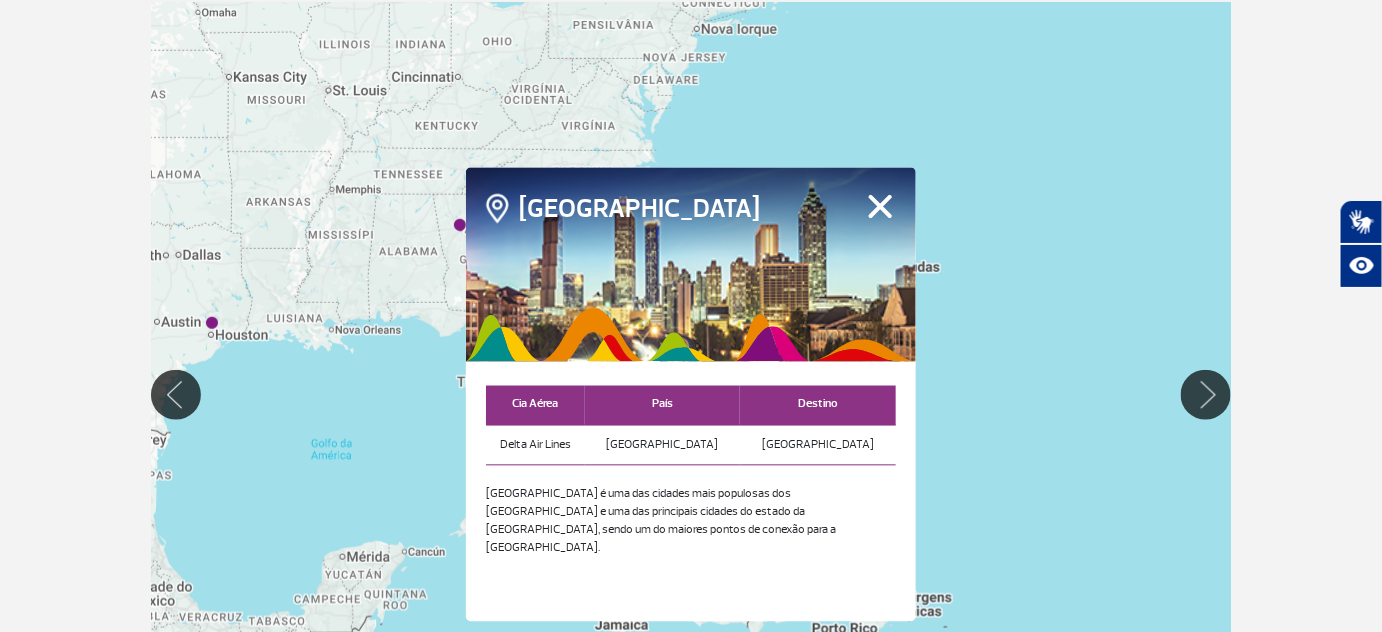 click on "Fechar" at bounding box center (880, 206) 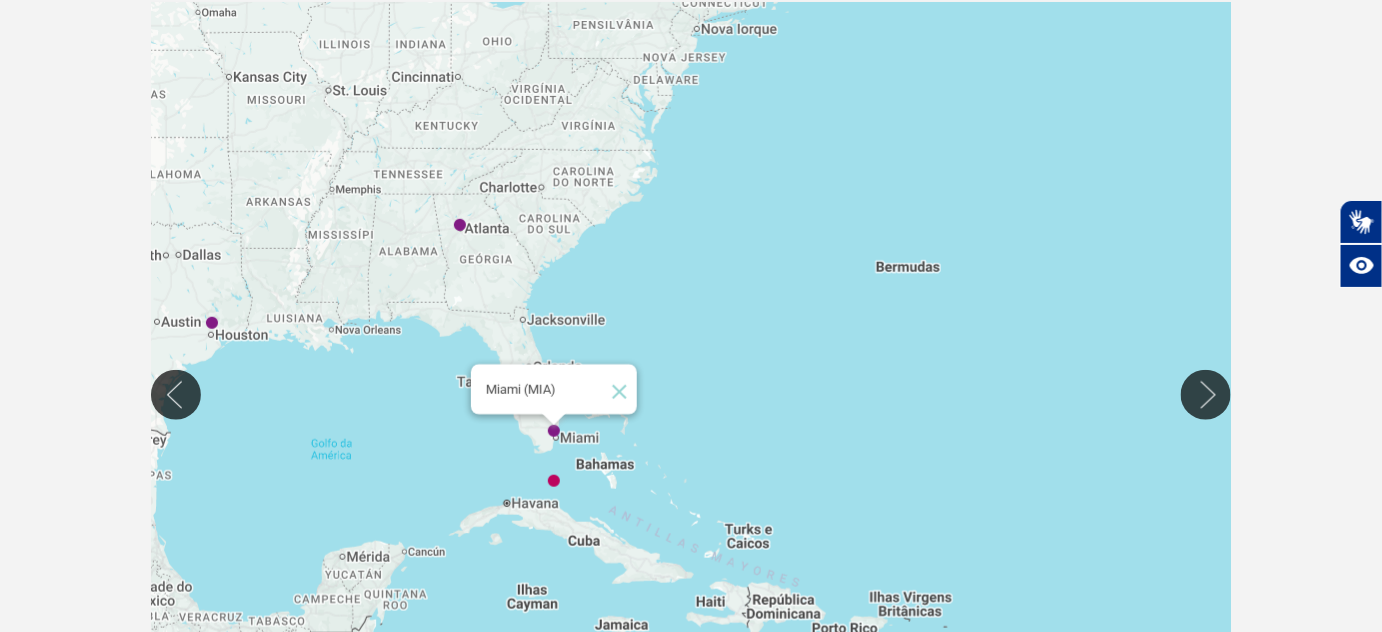 click 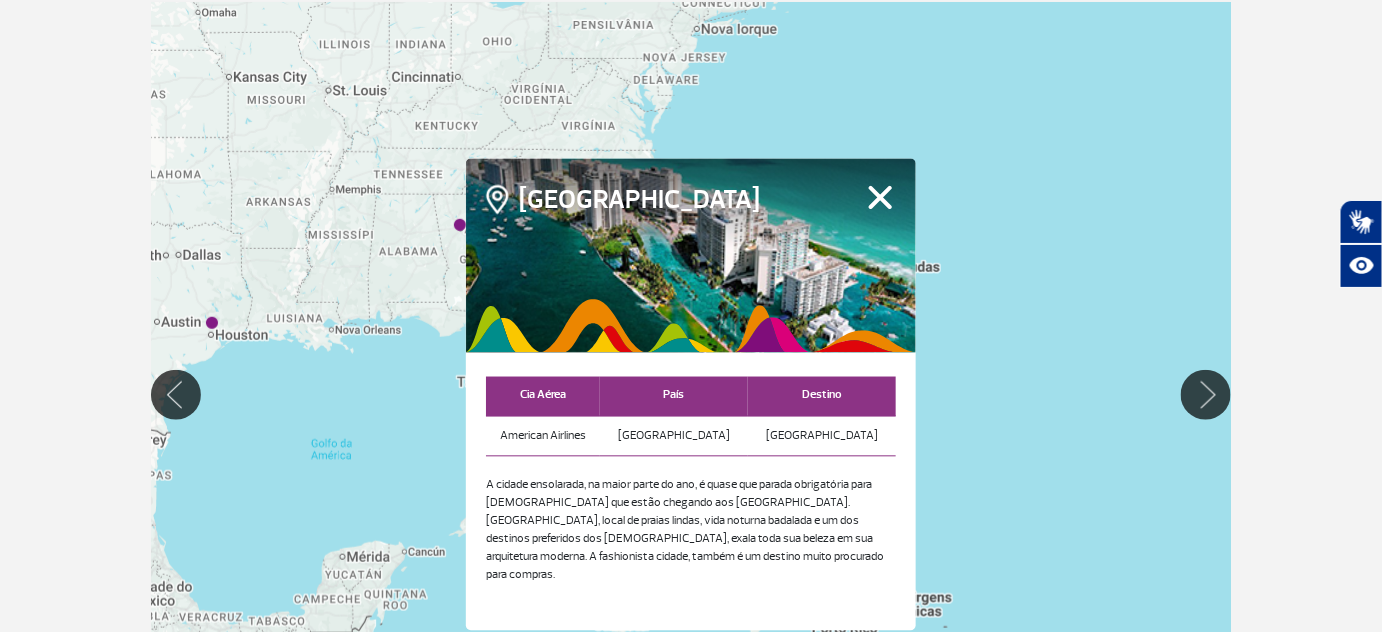 click on "Fechar" at bounding box center [880, 197] 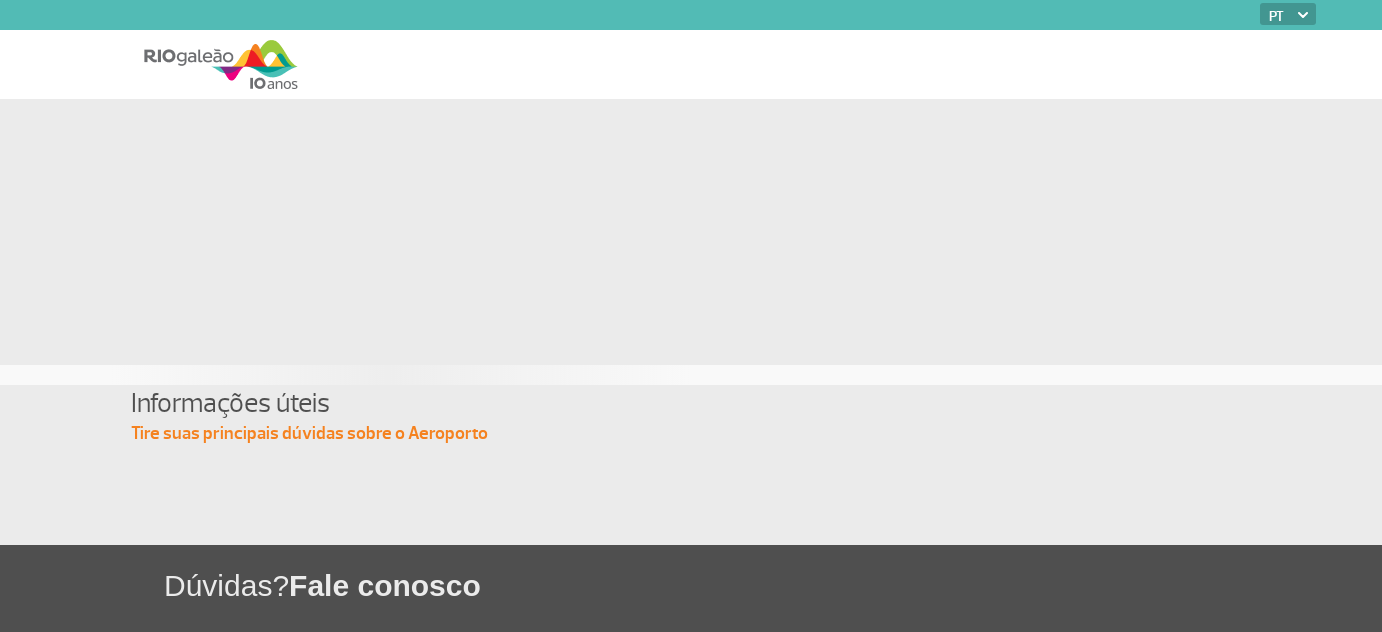 scroll, scrollTop: 0, scrollLeft: 0, axis: both 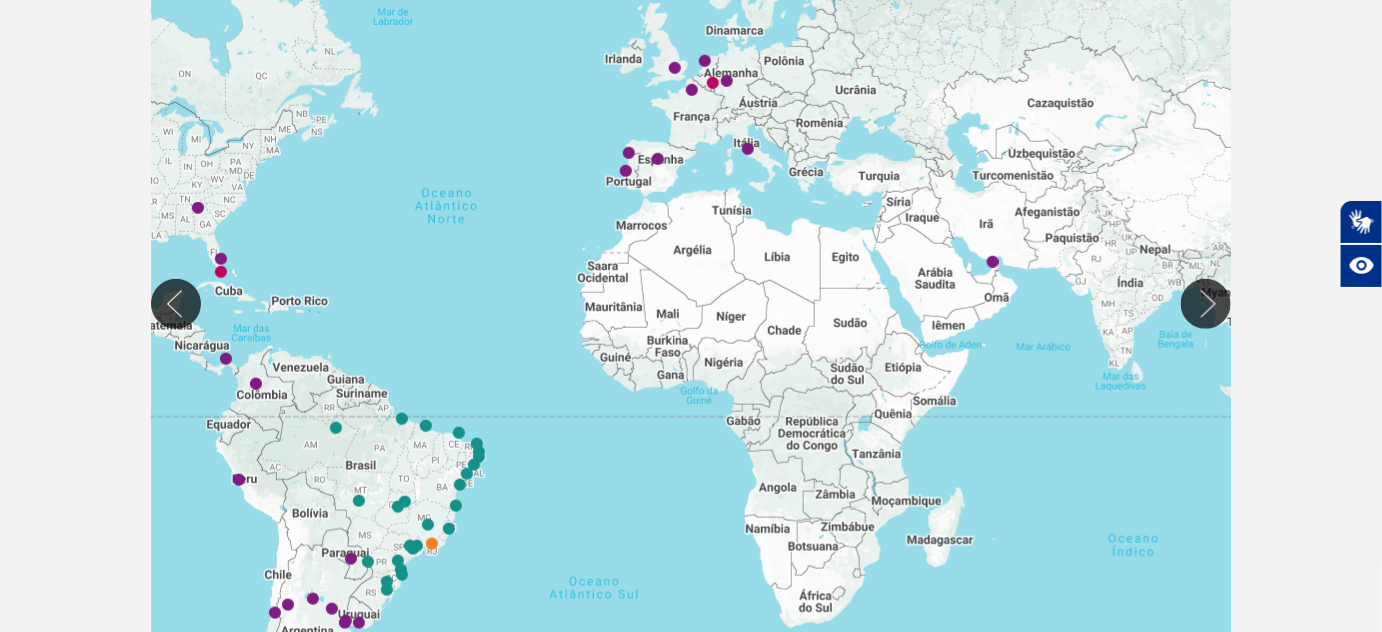 drag, startPoint x: 469, startPoint y: 121, endPoint x: 792, endPoint y: 559, distance: 544.2178 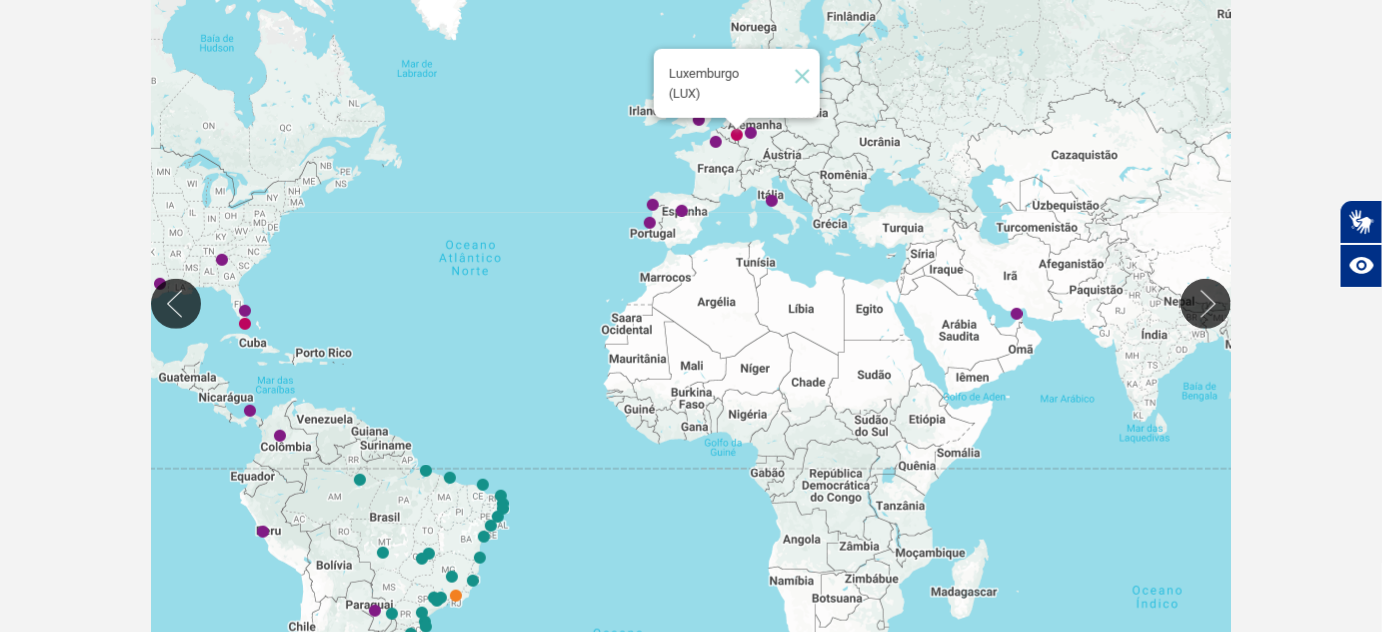 click 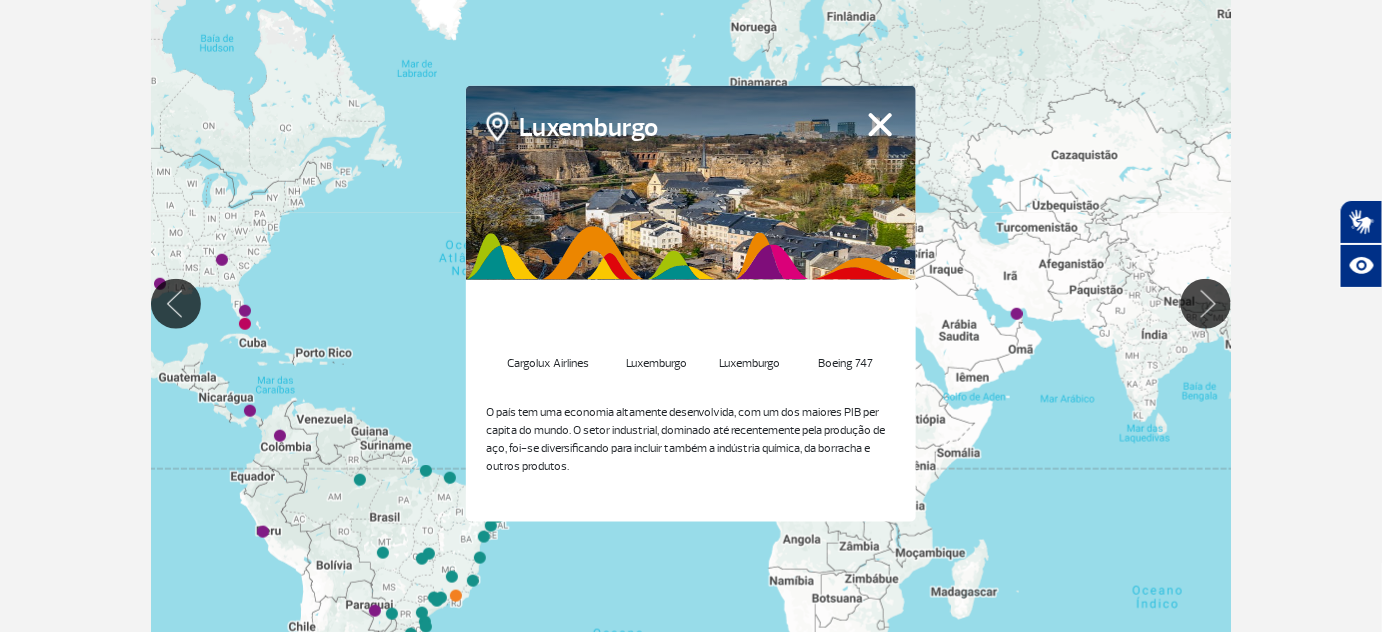 click on "Fechar" at bounding box center (880, 124) 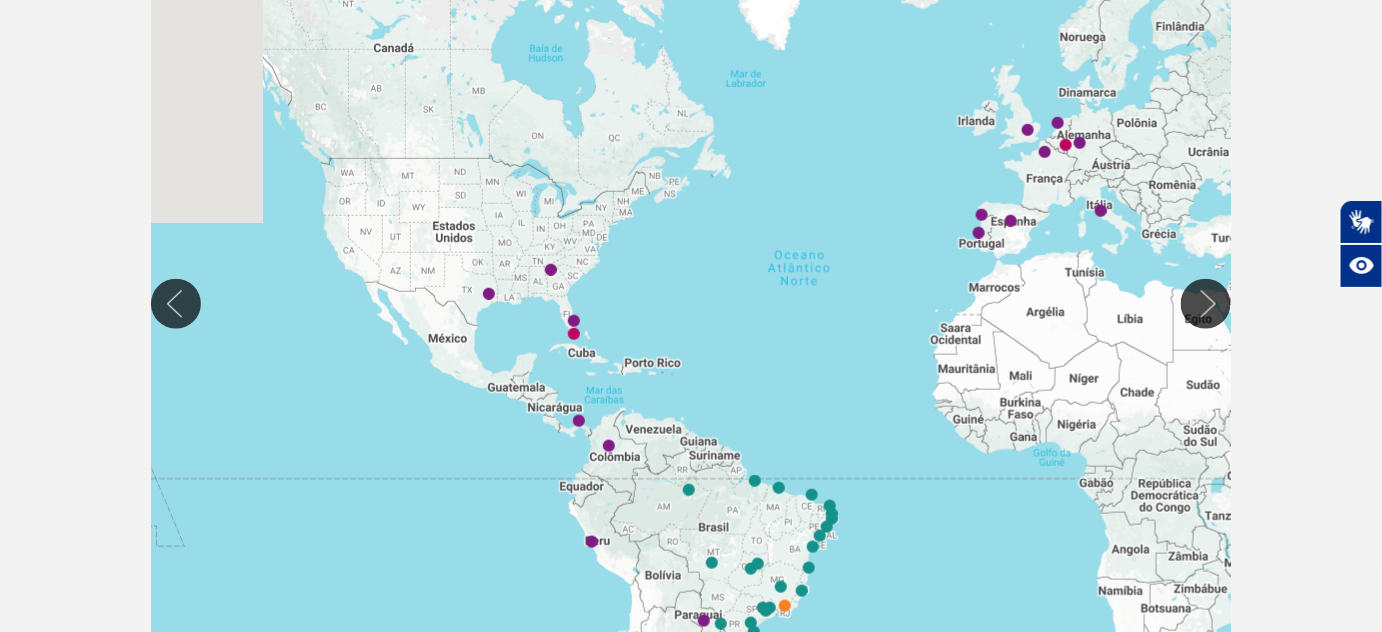 drag, startPoint x: 398, startPoint y: 309, endPoint x: 721, endPoint y: 318, distance: 323.12537 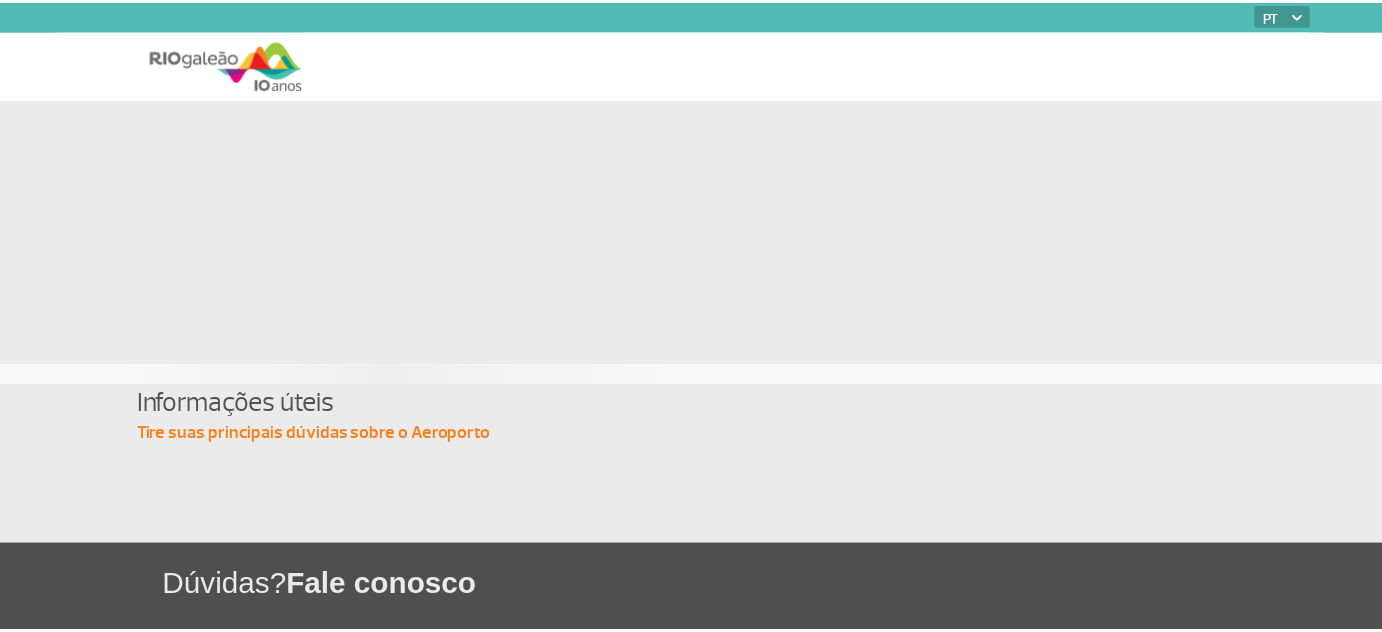 scroll, scrollTop: 0, scrollLeft: 0, axis: both 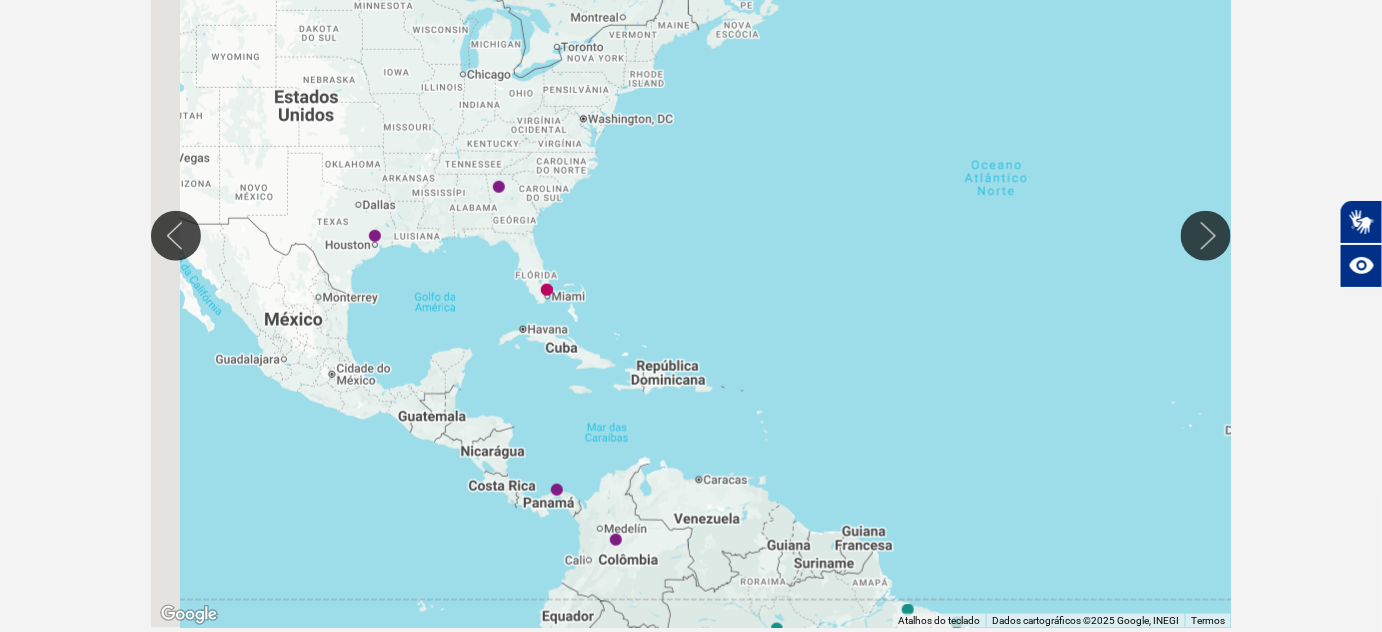 drag, startPoint x: 352, startPoint y: 149, endPoint x: 607, endPoint y: 420, distance: 372.1102 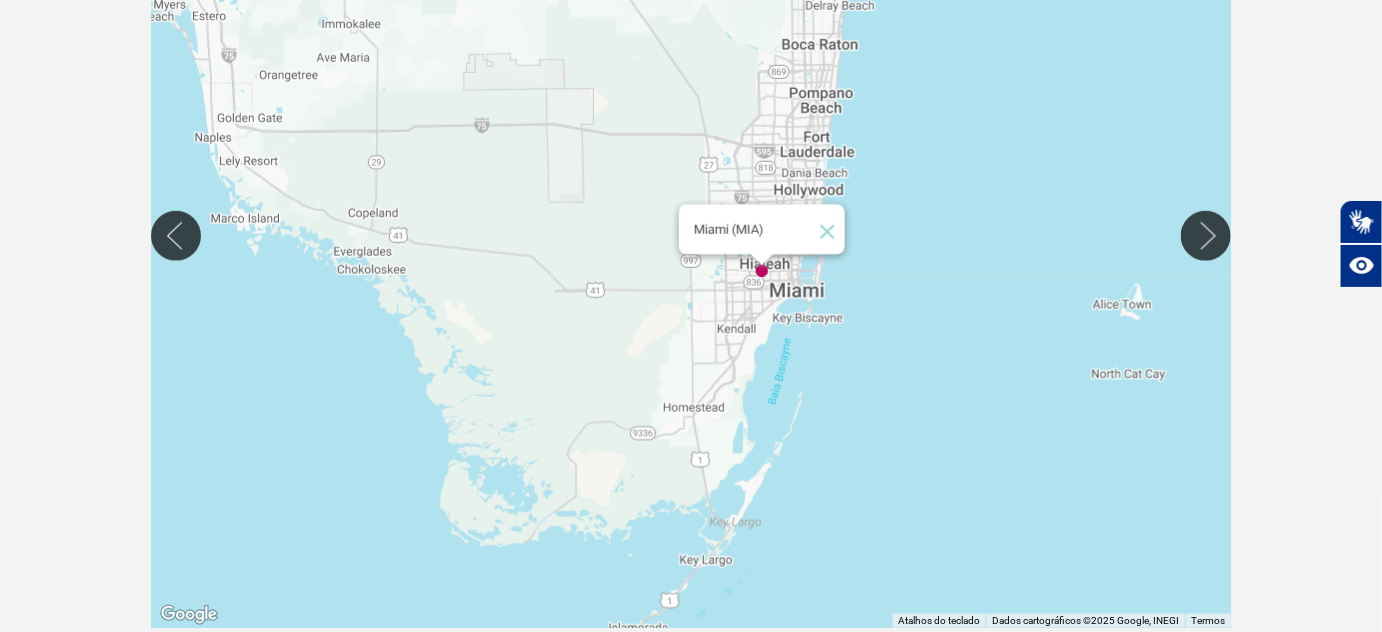 click 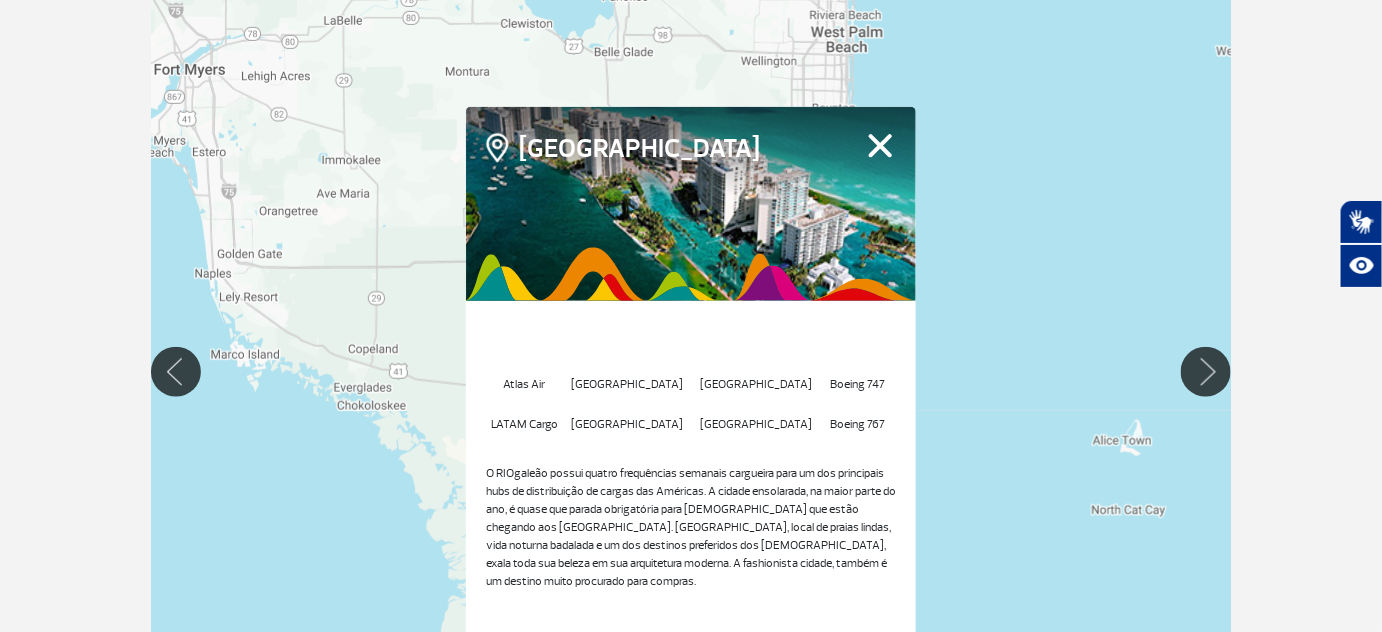 scroll, scrollTop: 341, scrollLeft: 0, axis: vertical 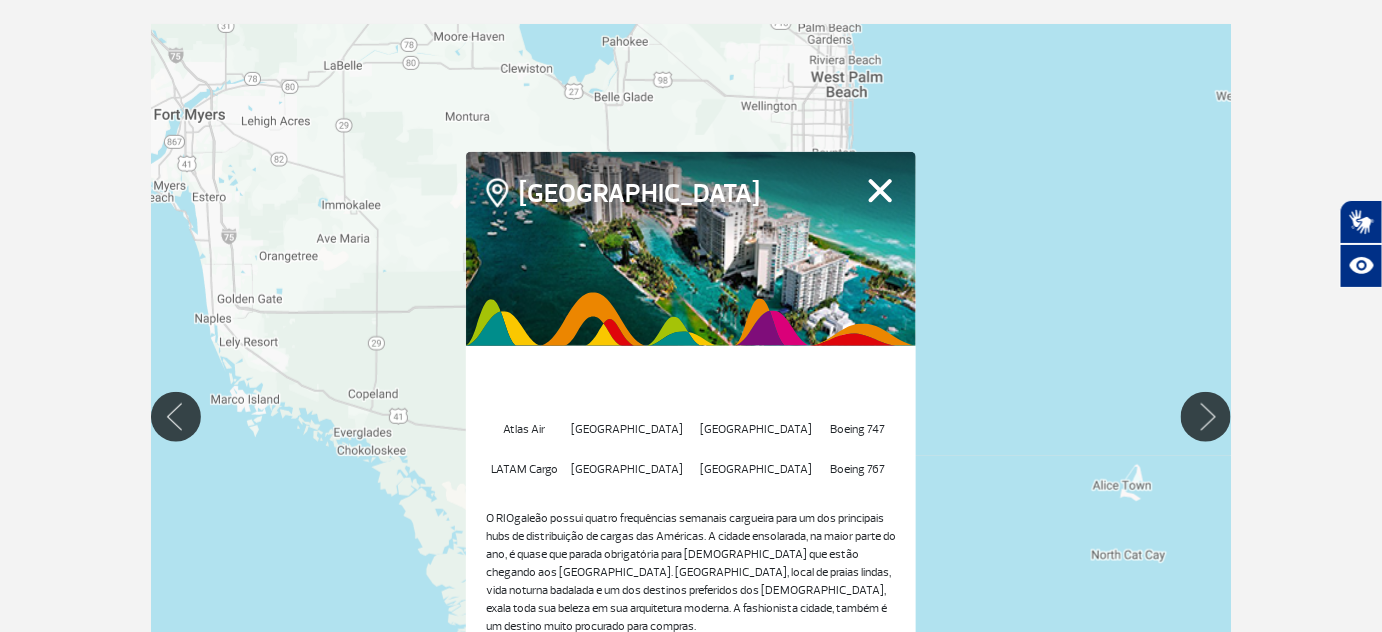click on "Fechar" at bounding box center (880, 190) 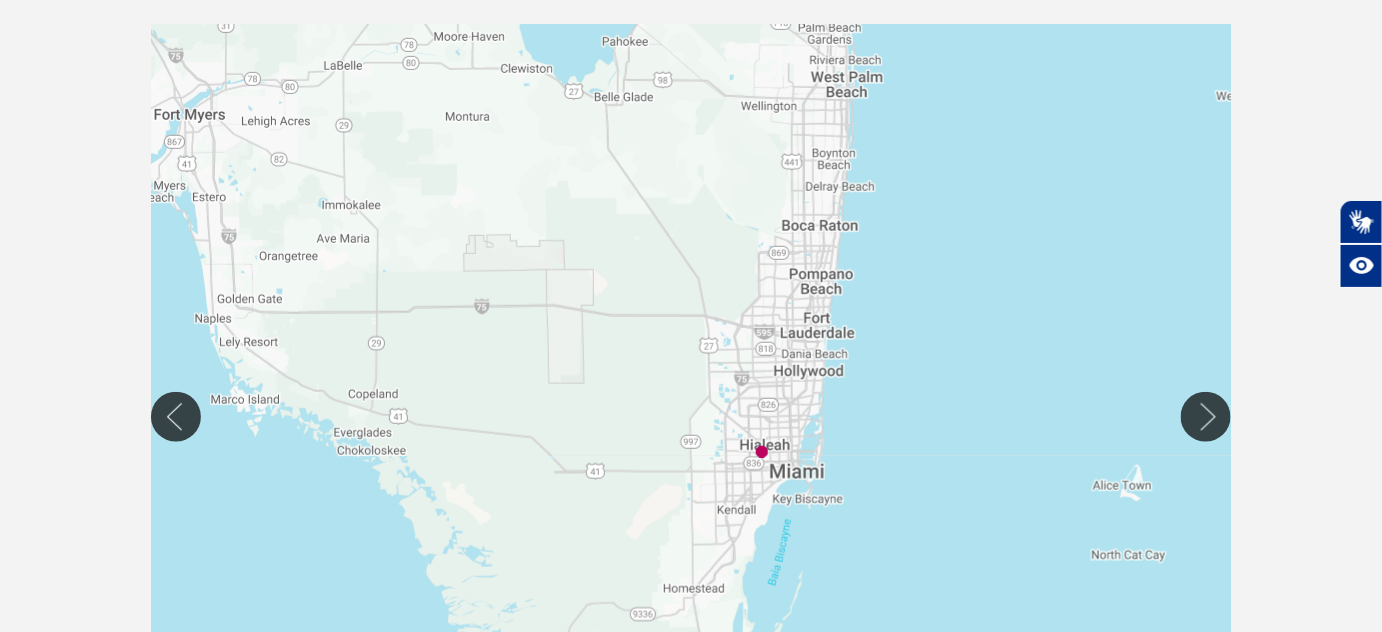 type 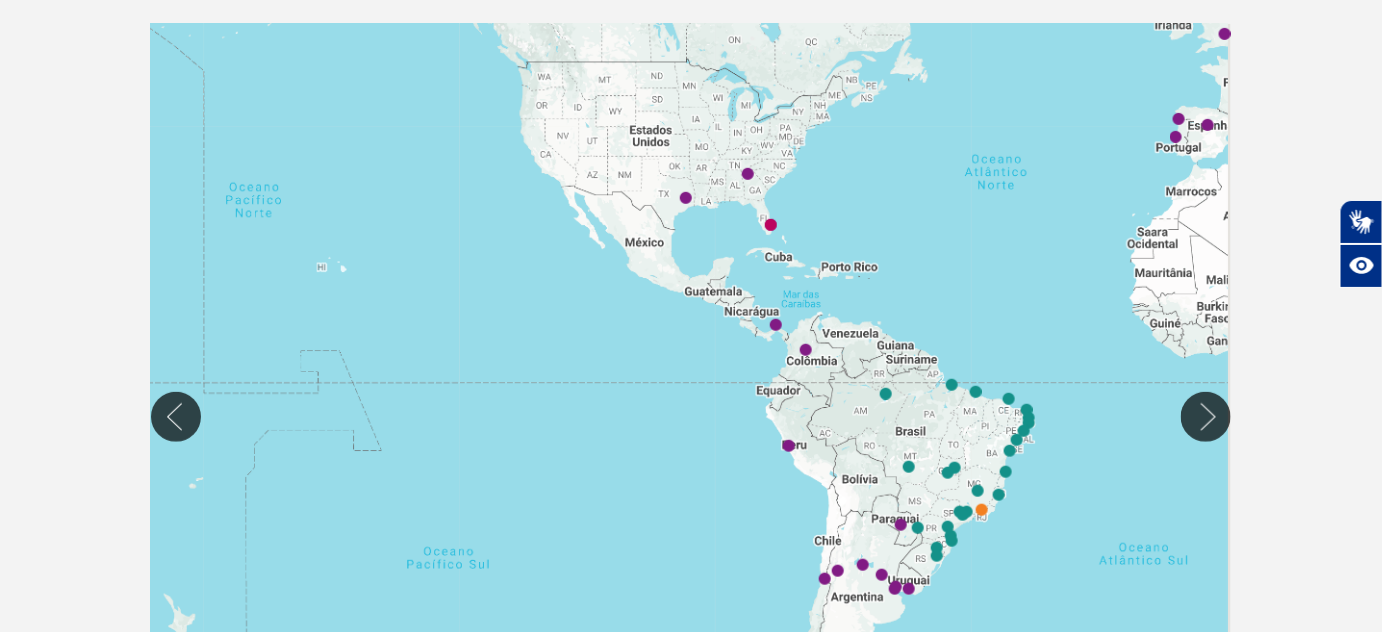drag, startPoint x: 1069, startPoint y: 205, endPoint x: 802, endPoint y: 202, distance: 267.01685 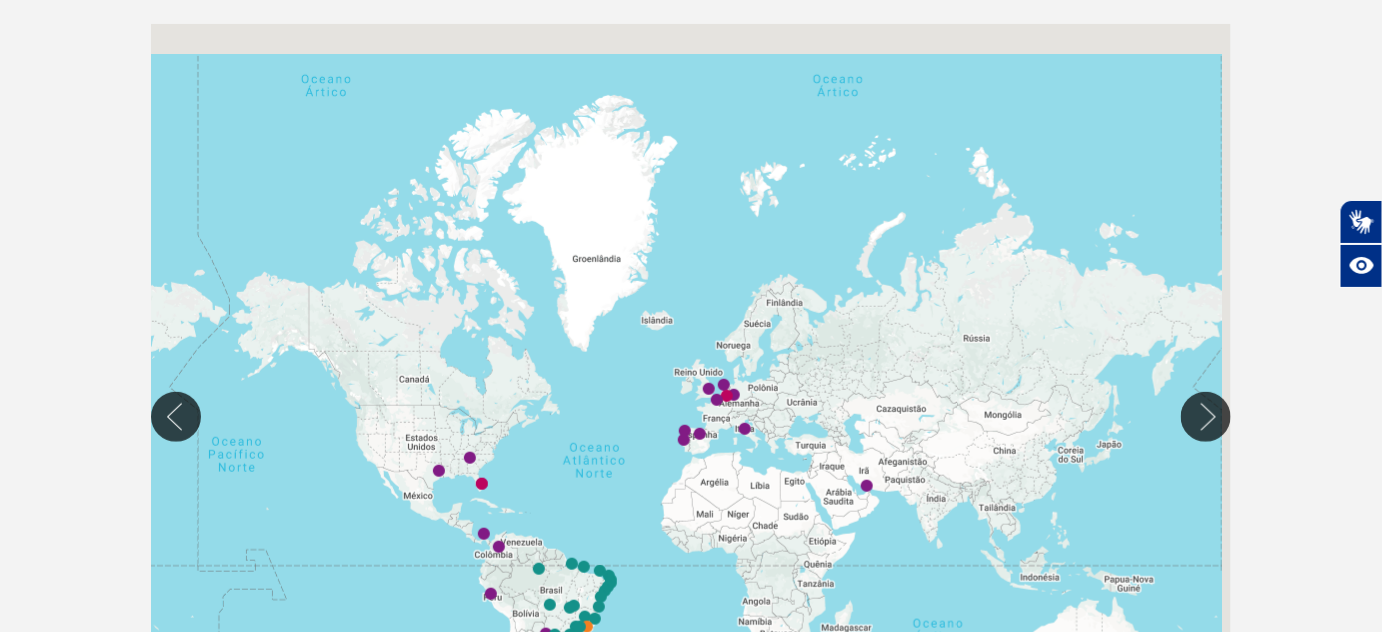 drag, startPoint x: 956, startPoint y: 239, endPoint x: 650, endPoint y: 489, distance: 395.14047 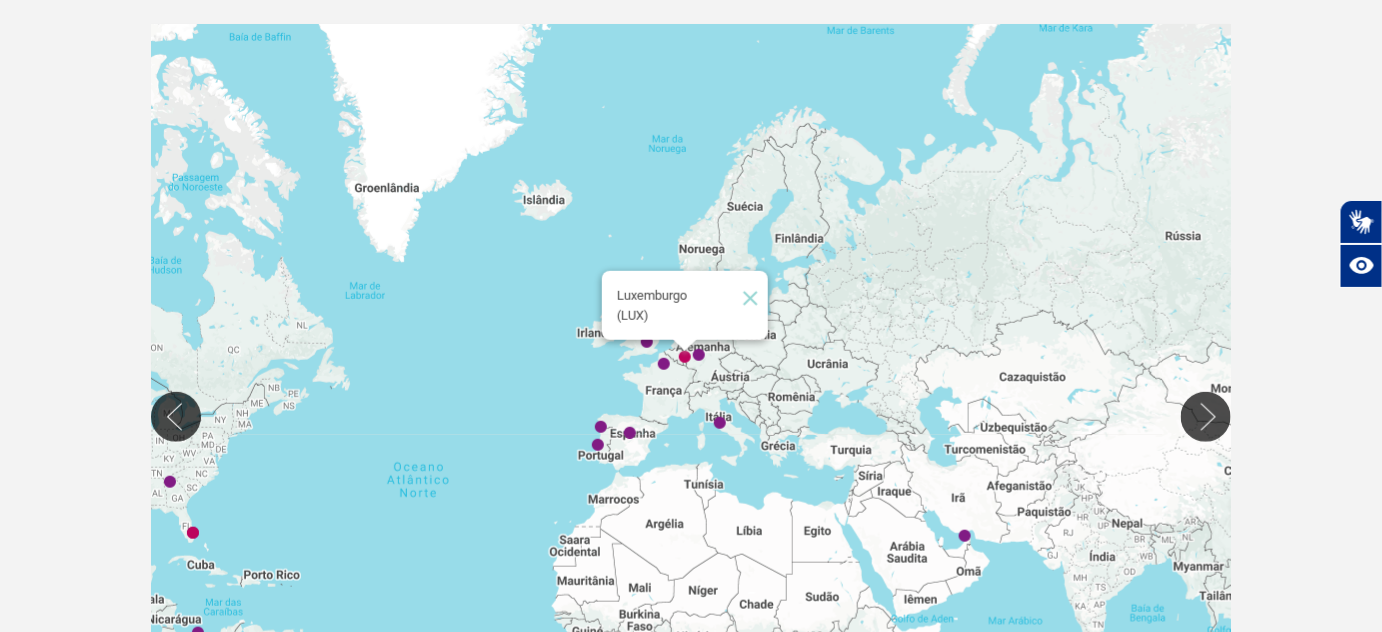 click 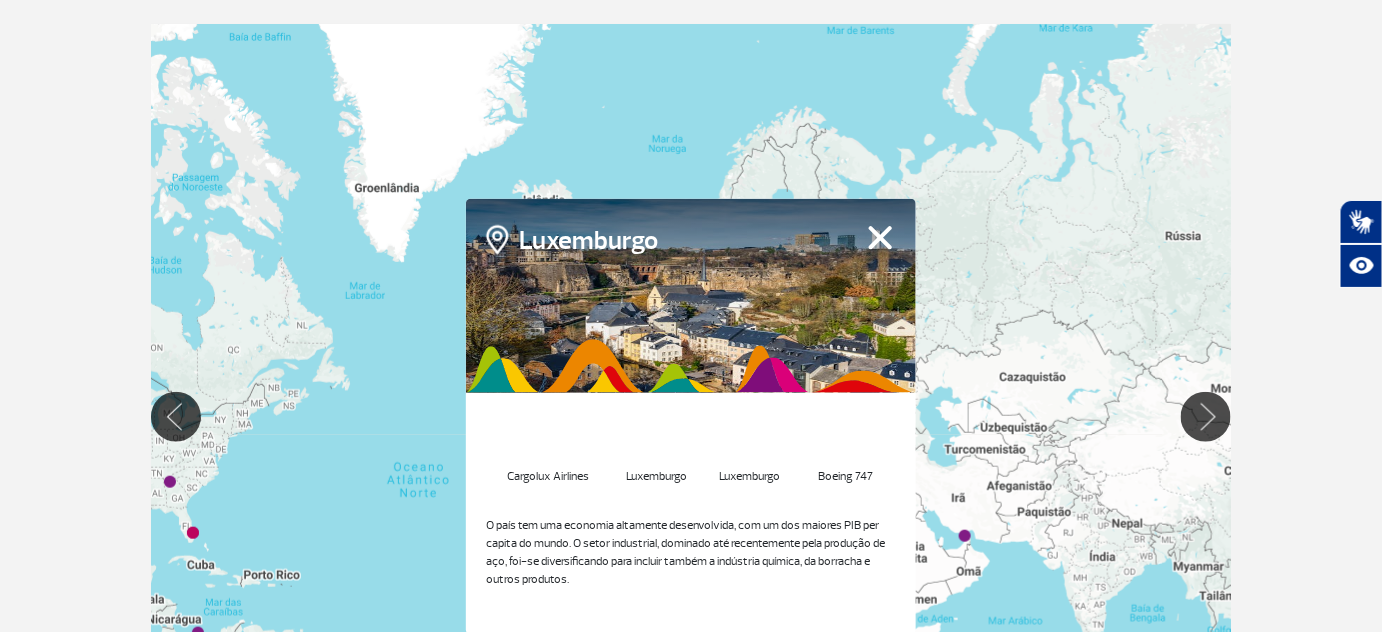 click on "Fechar" at bounding box center [880, 237] 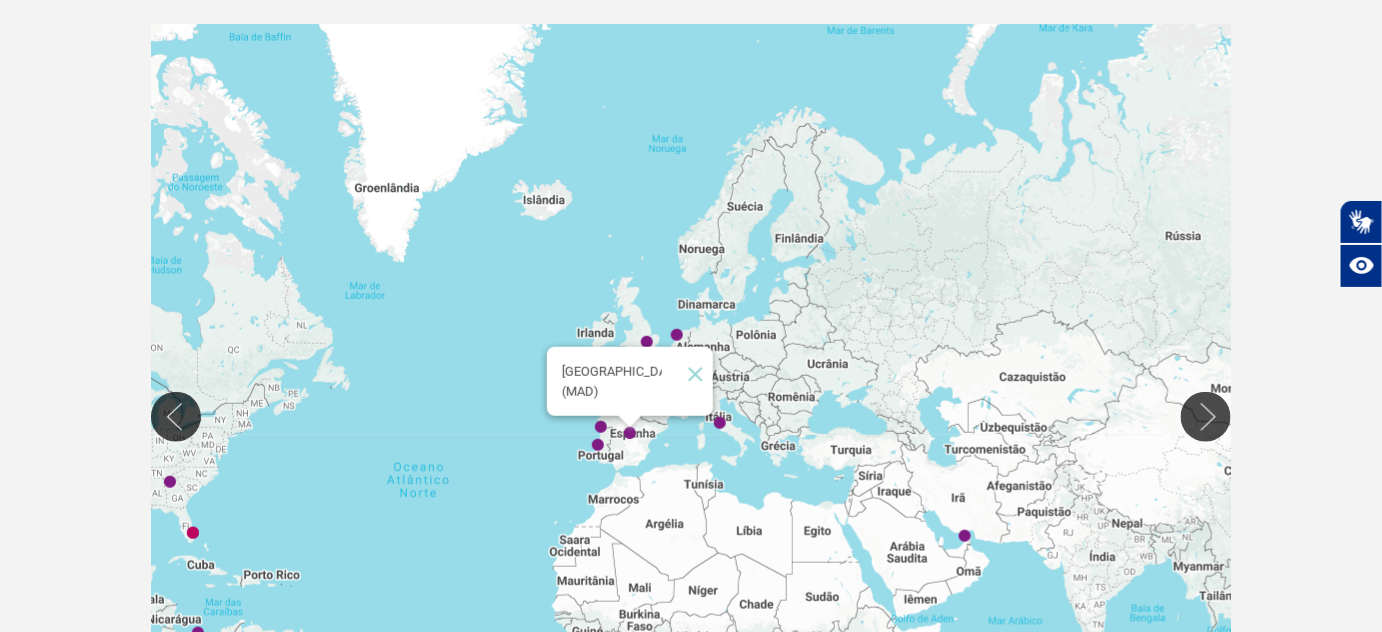 click 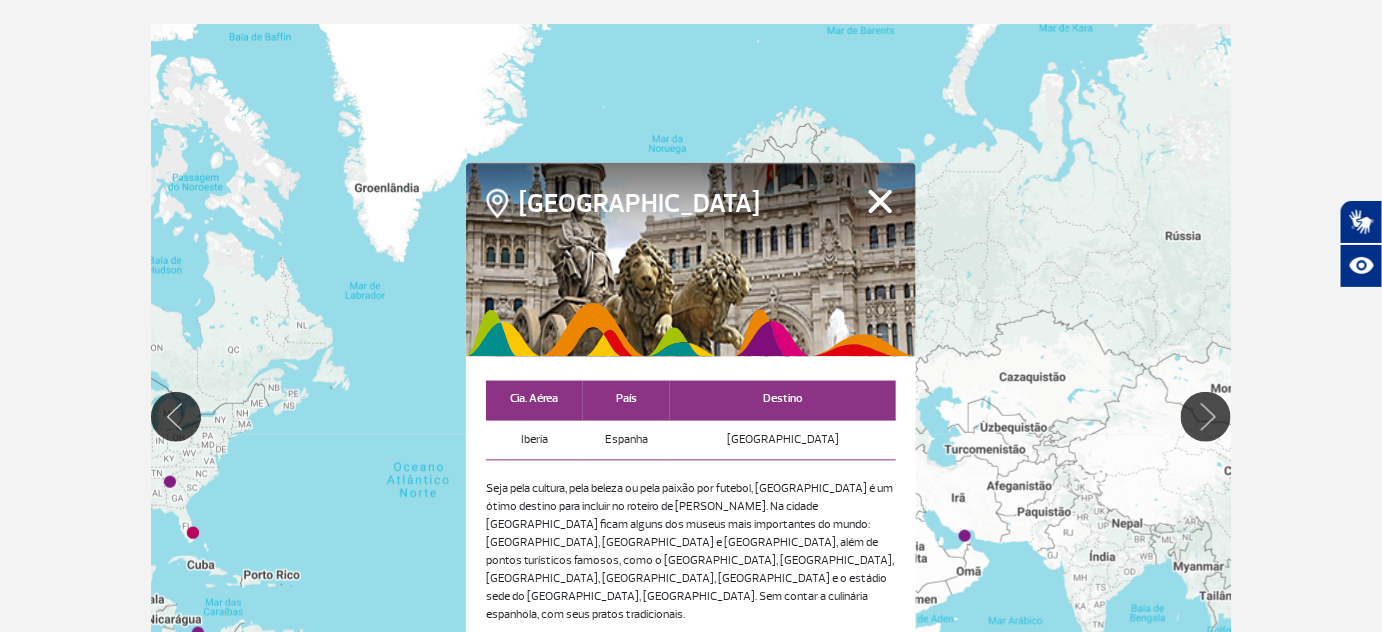 click on "Fechar" at bounding box center [880, 201] 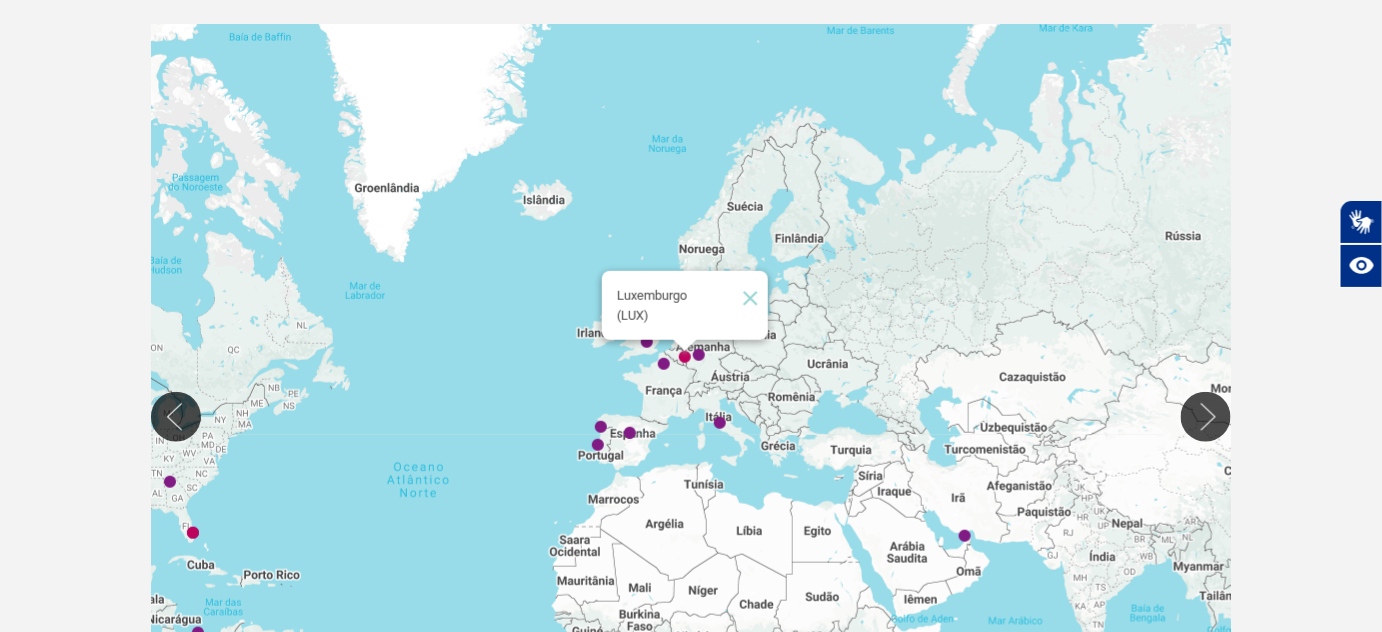 click 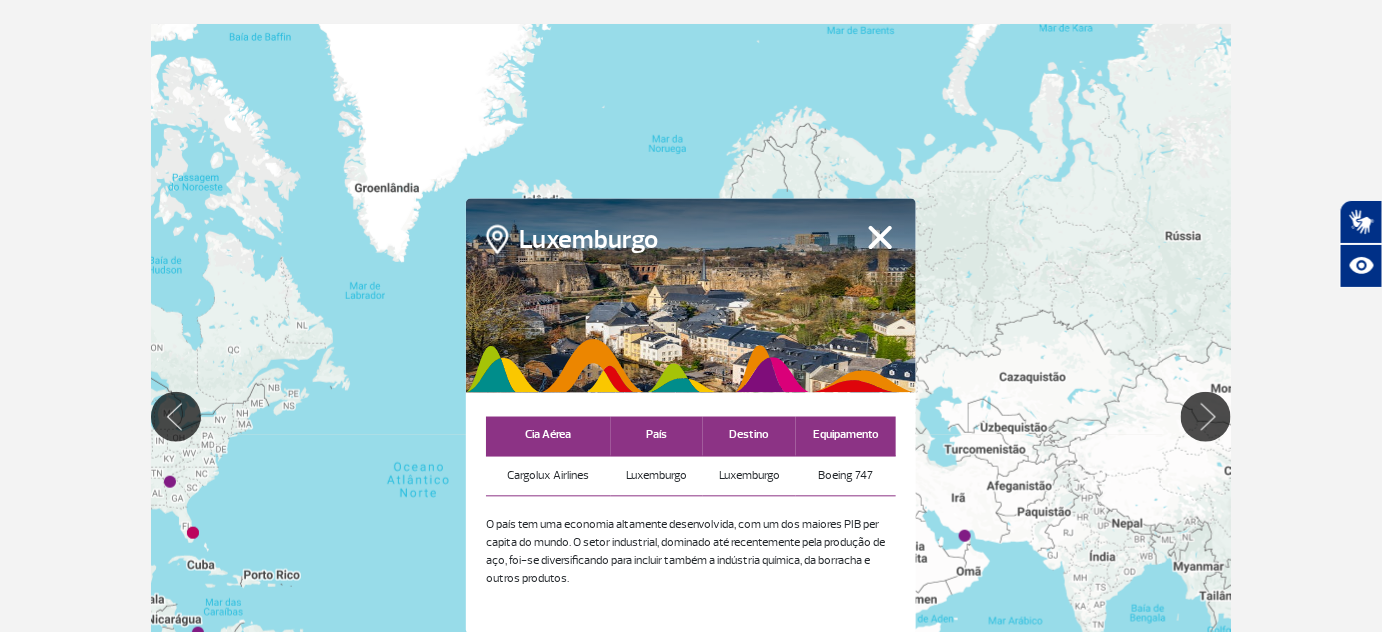 click on "Fechar" at bounding box center (880, 237) 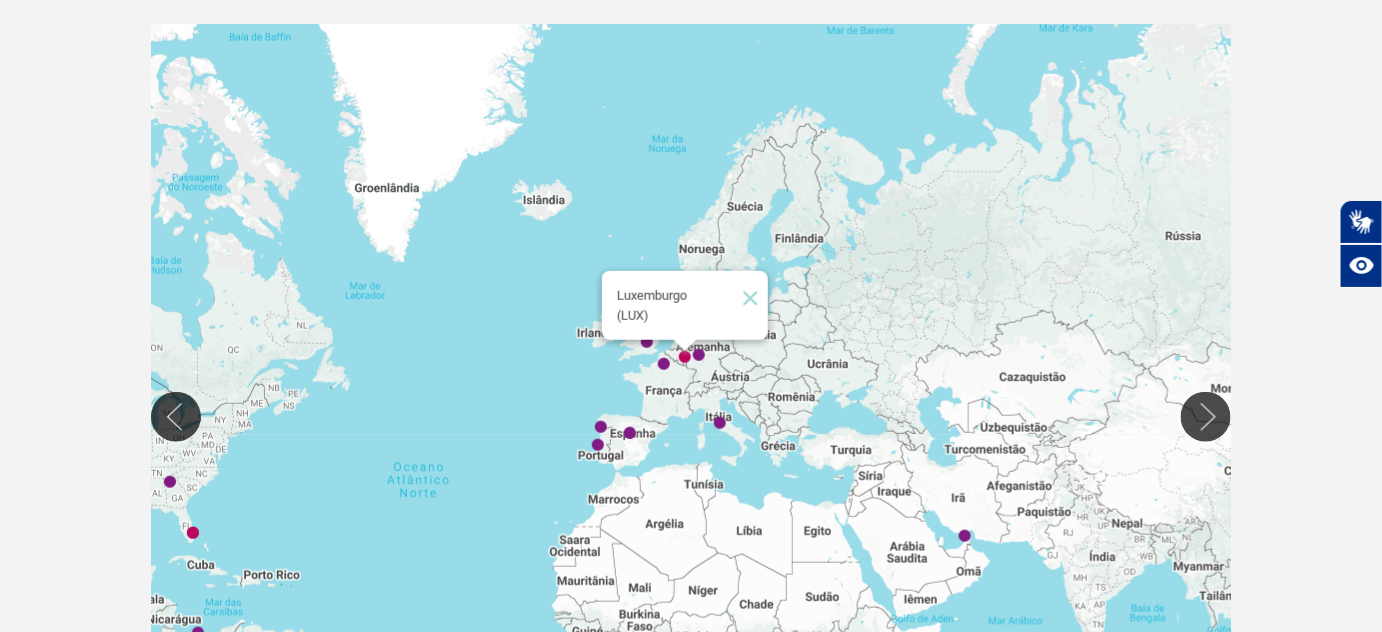 click 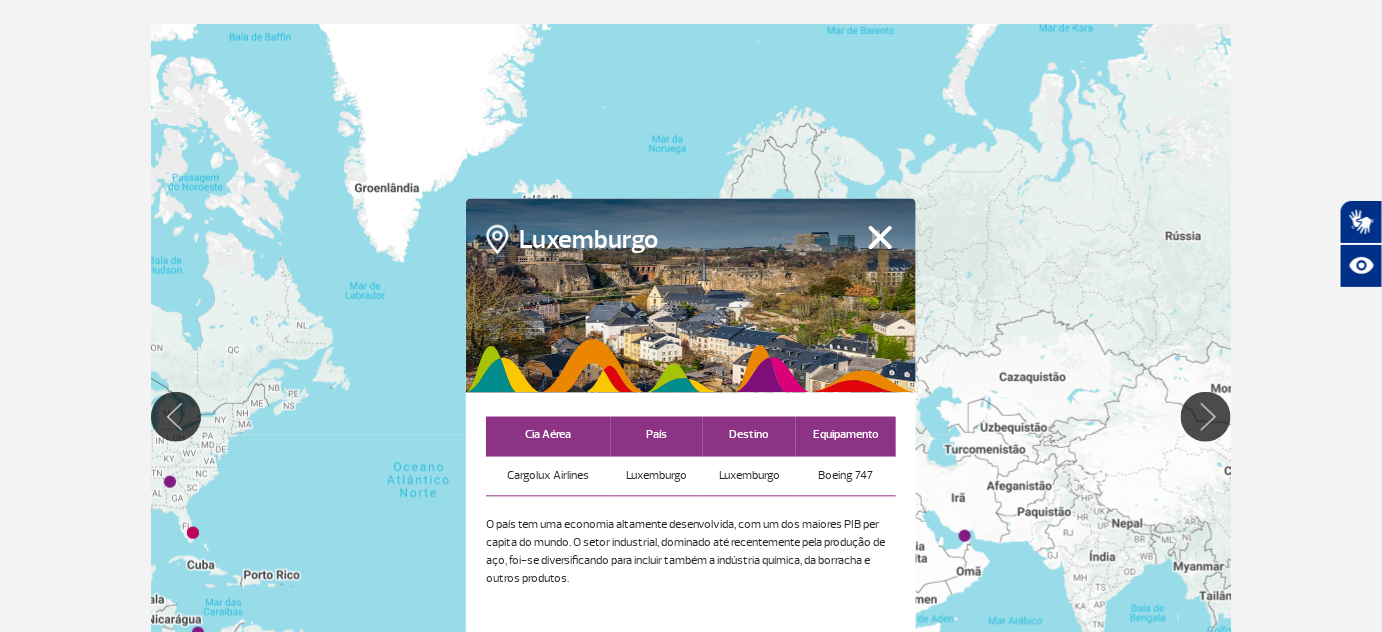 click on "Fechar" at bounding box center [880, 237] 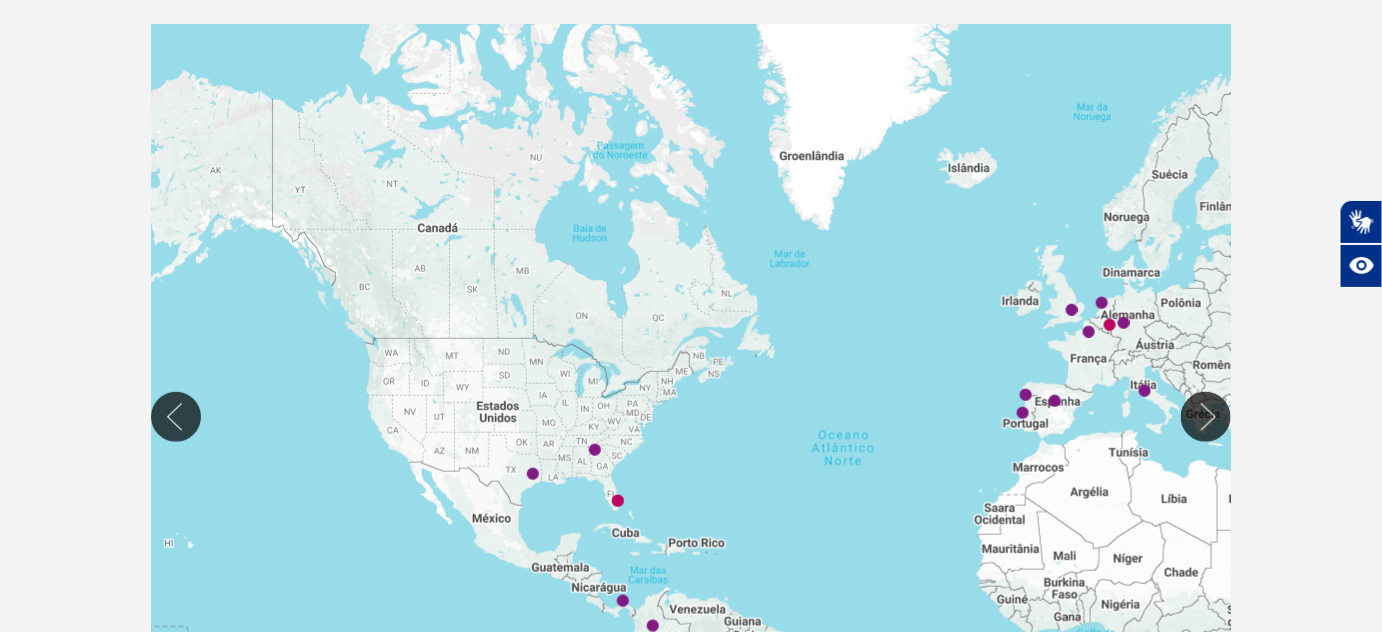 drag, startPoint x: 411, startPoint y: 317, endPoint x: 637, endPoint y: 426, distance: 250.91234 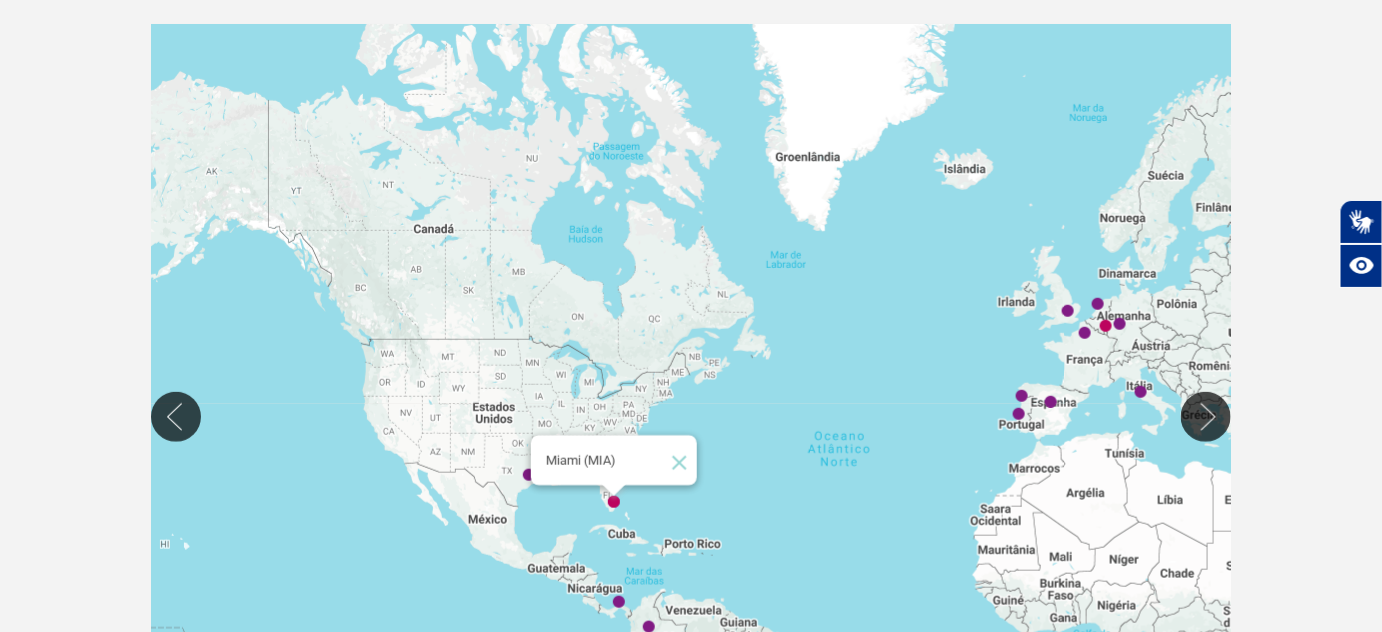 click 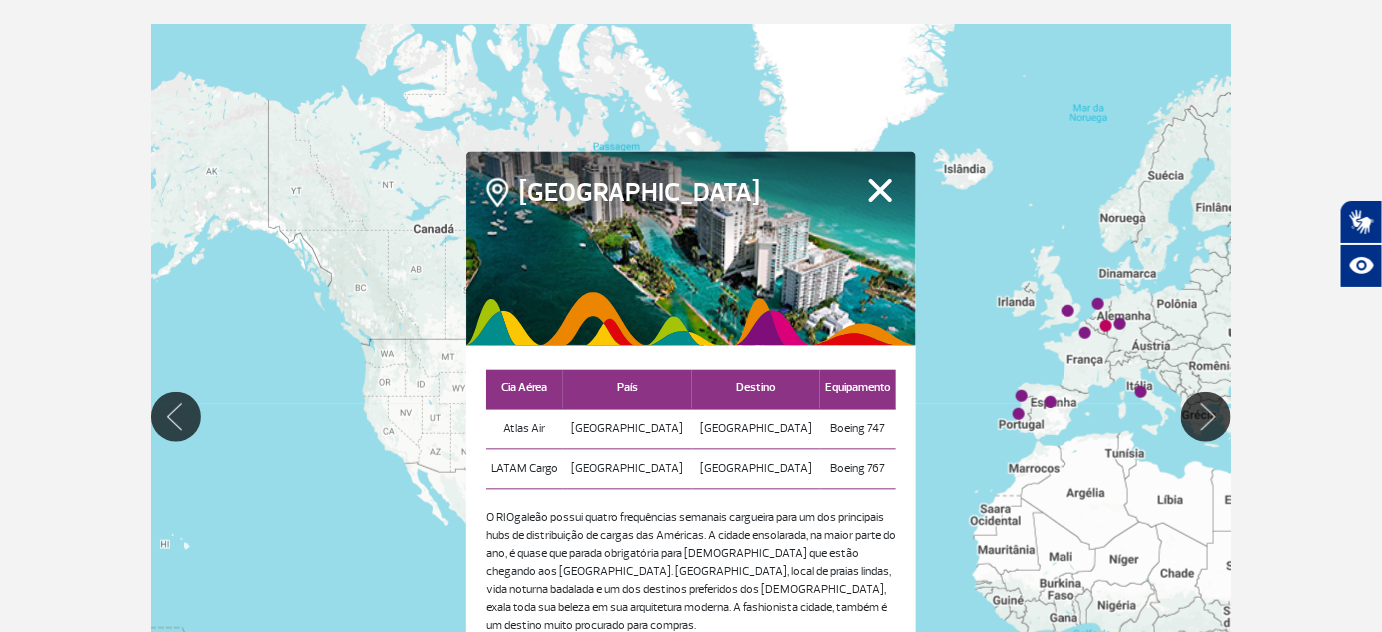 click on "Fechar" at bounding box center [880, 190] 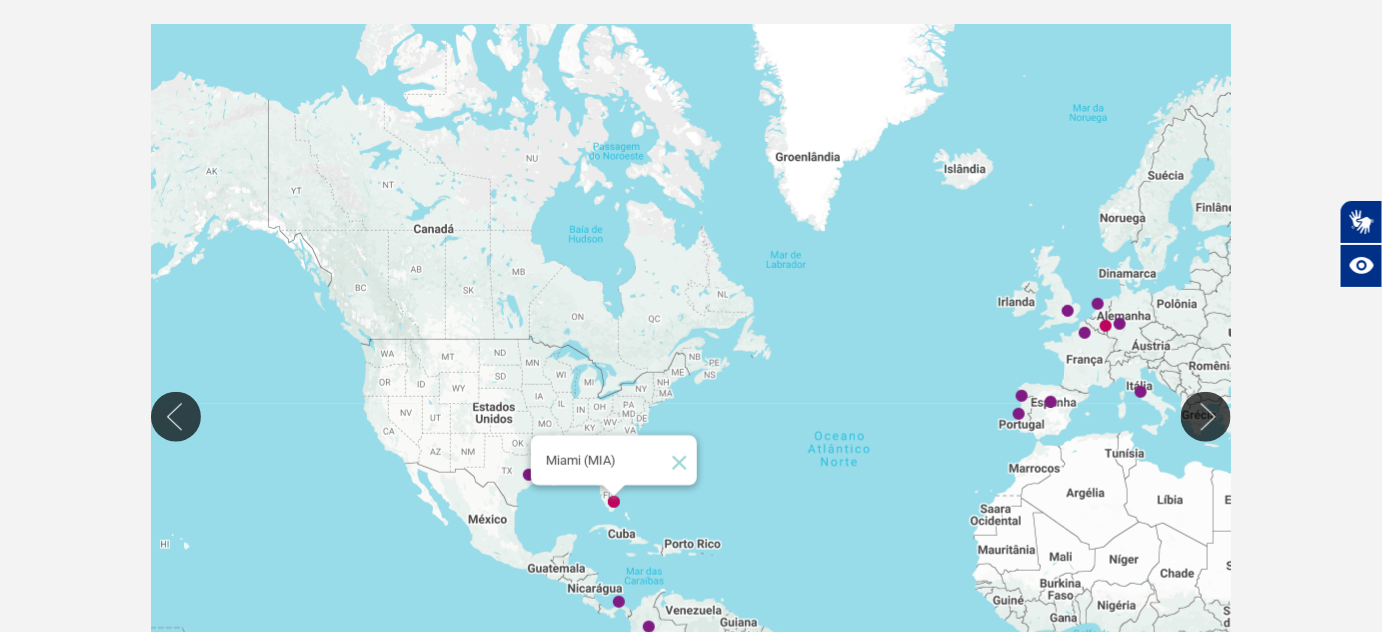click 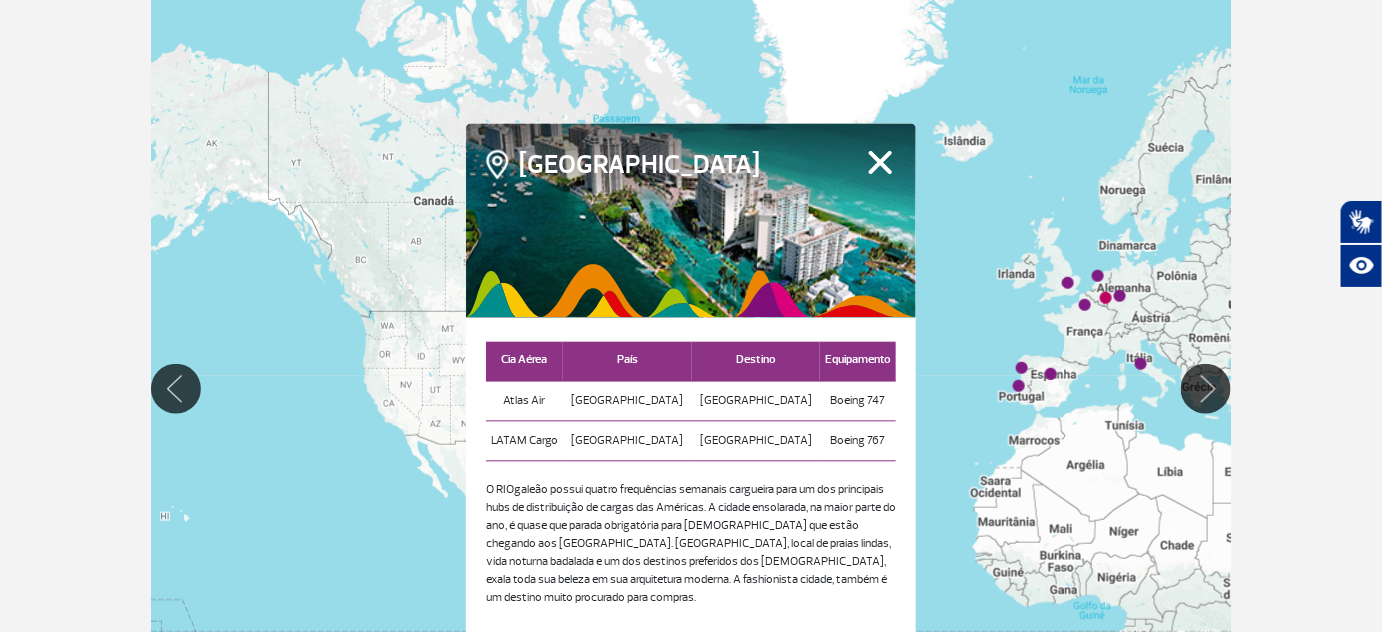 scroll, scrollTop: 341, scrollLeft: 0, axis: vertical 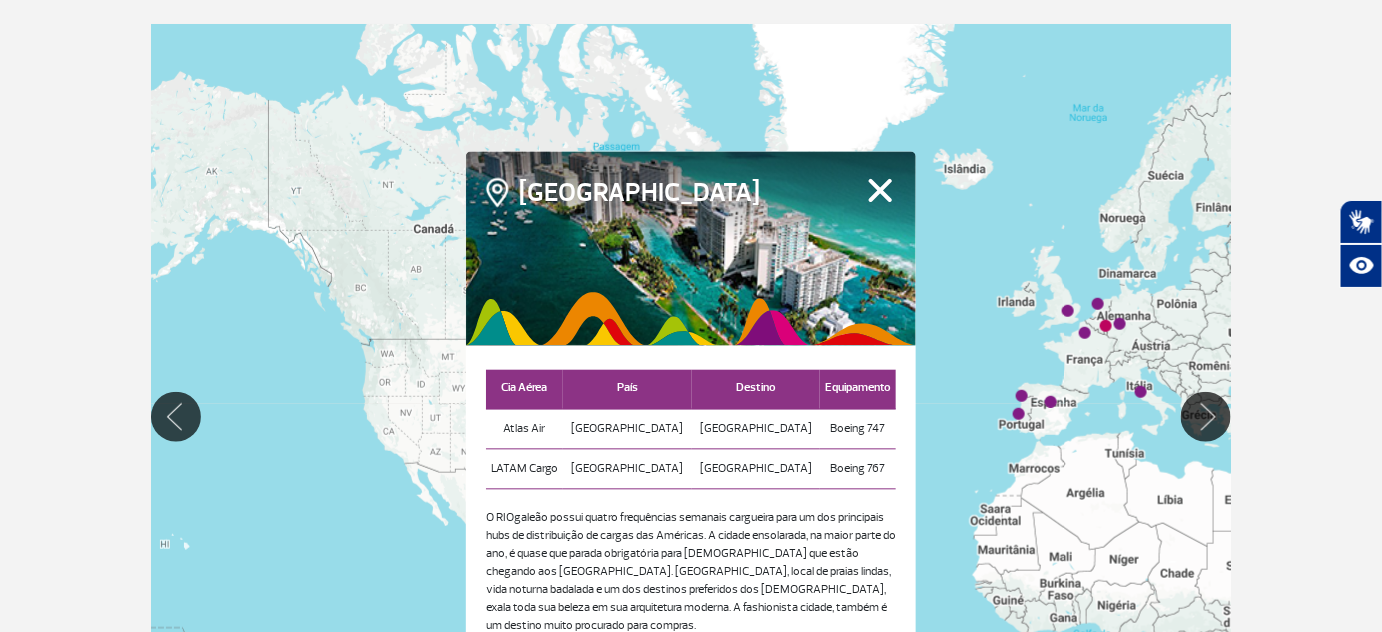 click on "Fechar" at bounding box center [880, 190] 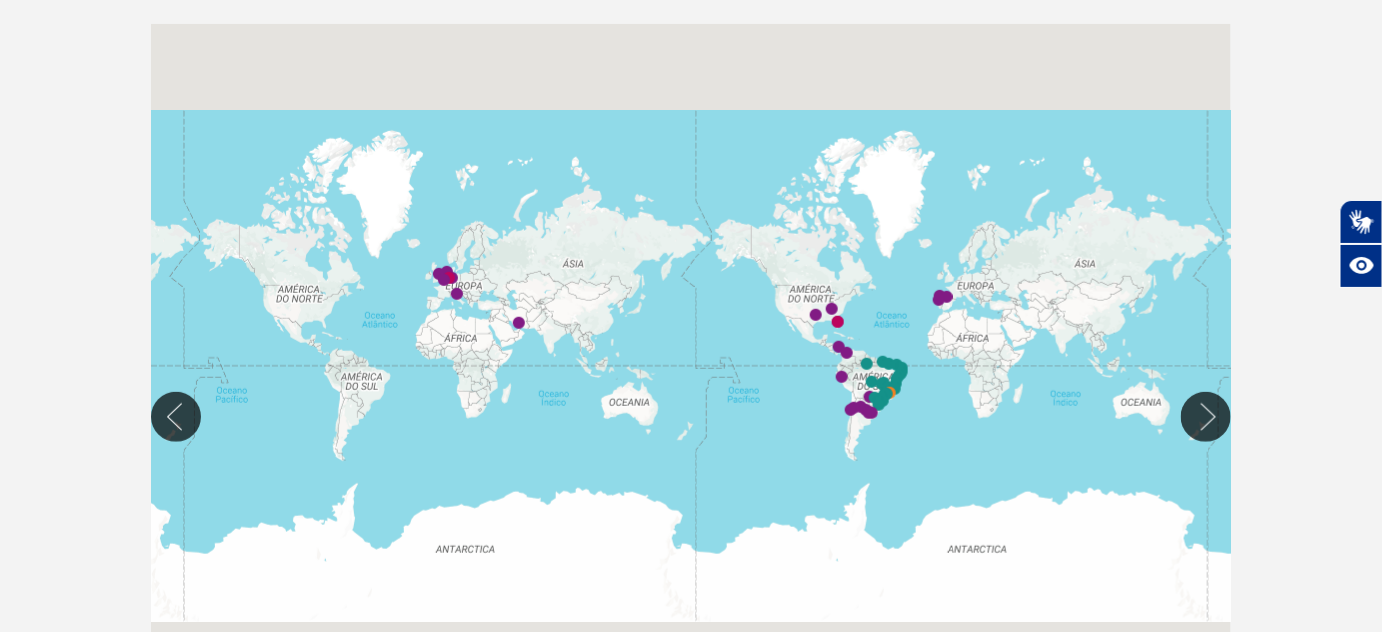 drag, startPoint x: 966, startPoint y: 415, endPoint x: 731, endPoint y: 375, distance: 238.37994 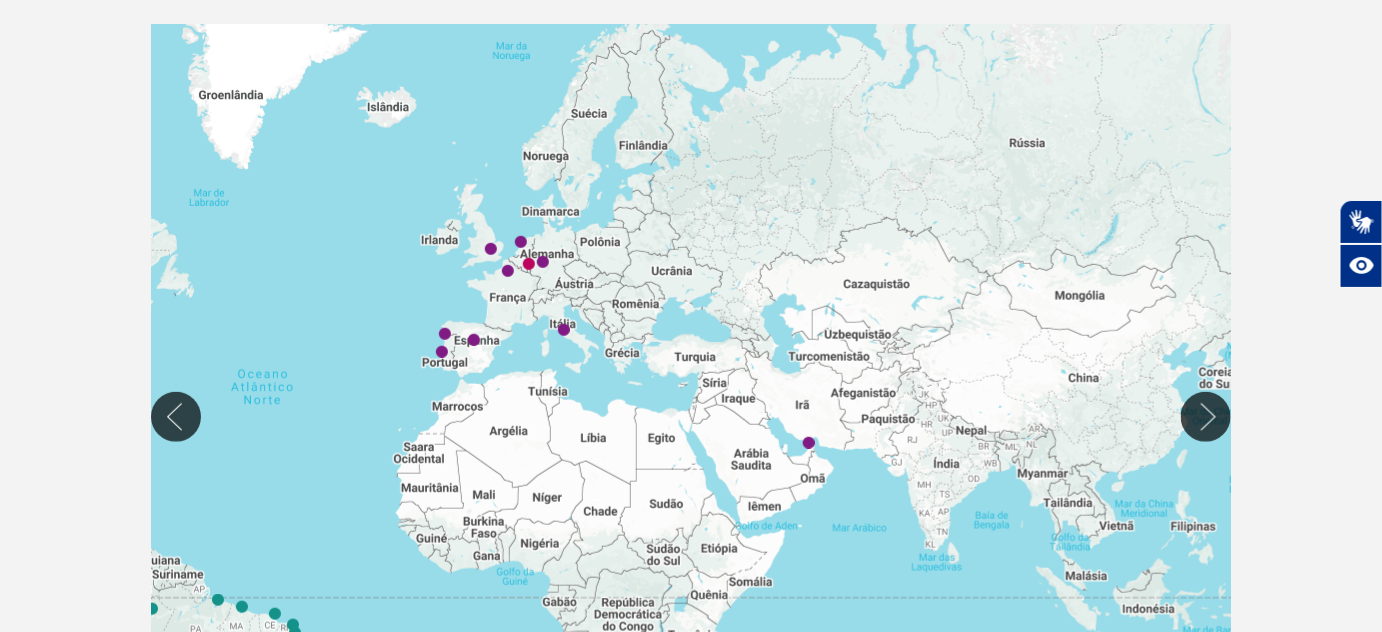 drag, startPoint x: 413, startPoint y: 244, endPoint x: 603, endPoint y: 341, distance: 213.32838 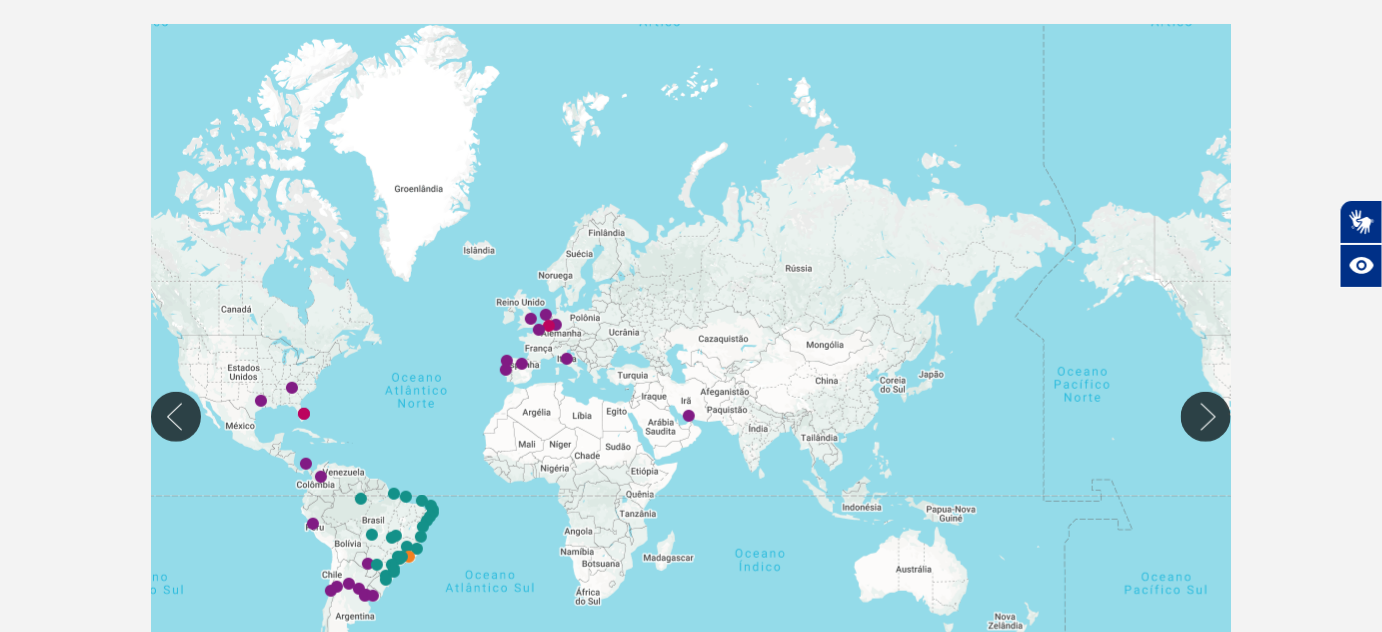 click on "Página inicial > Riogaleão Cargo > Malha Aérea Malha aérea Malha aérea Conheça os destinos internacionais e nacionais operados pela malha RIOgaleão e traga as suas operações para o nosso terminal de cargas. Para dúvidas e detalhamento de operações, entre em contato com a nossa  Central de Atendimento ao Cliente . Nacionais Internacionais Cargueiros Aeroporto RIOgaleão ← Mover para a esquerda → Mover para a direita ↑ Mover para cima ↓ Mover para baixo + Aumentar zoom - Diminuir zoom Página inicial Mover 75% para a esquerda Fim Mover 75% para a direita Page up Mover 75% para cima Page down Mover 75% para baixo Para iniciar o trajeto, pressione as teclas de seta. Atalhos do teclado Dados do mapa Dados cartográficos ©2025 Dados cartográficos ©2025 500 km  Clique para alternar entre unidades métricas e imperiais Termos Informar erro no mapa Mover para esquerda Mover para direita Fechar RIOgaleão
Fechar Assunção
Cia Aérea
Região
Destino" 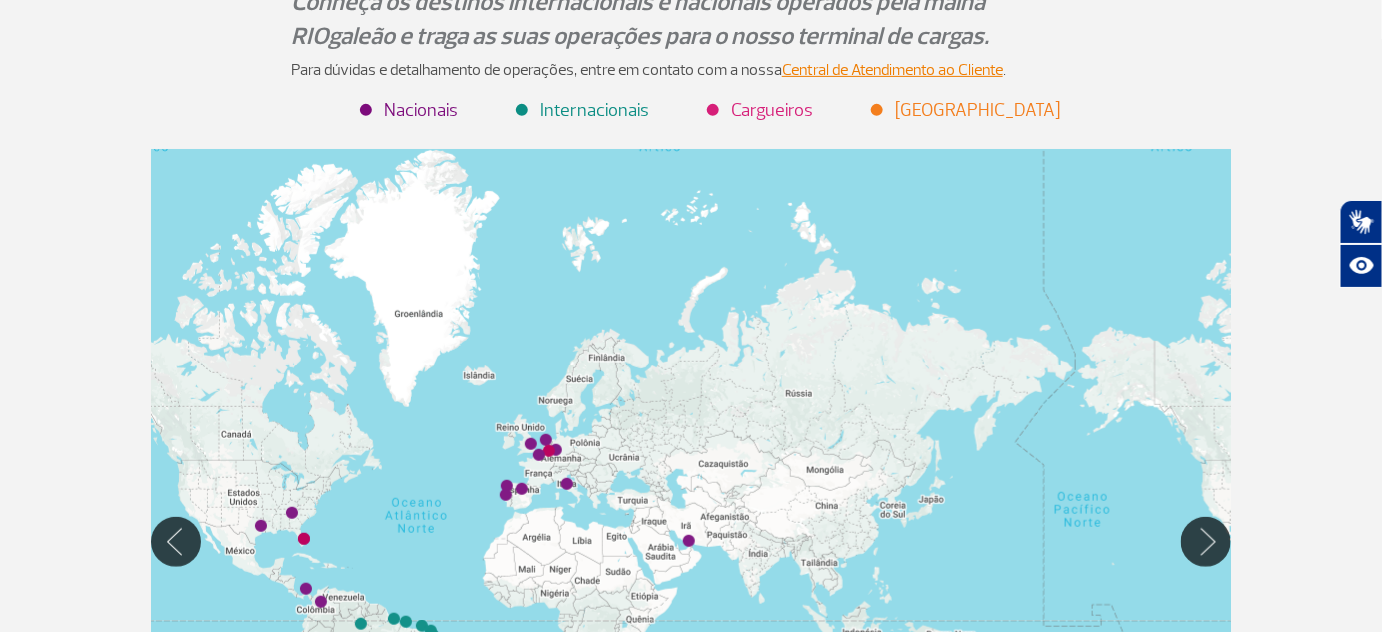 scroll, scrollTop: 0, scrollLeft: 0, axis: both 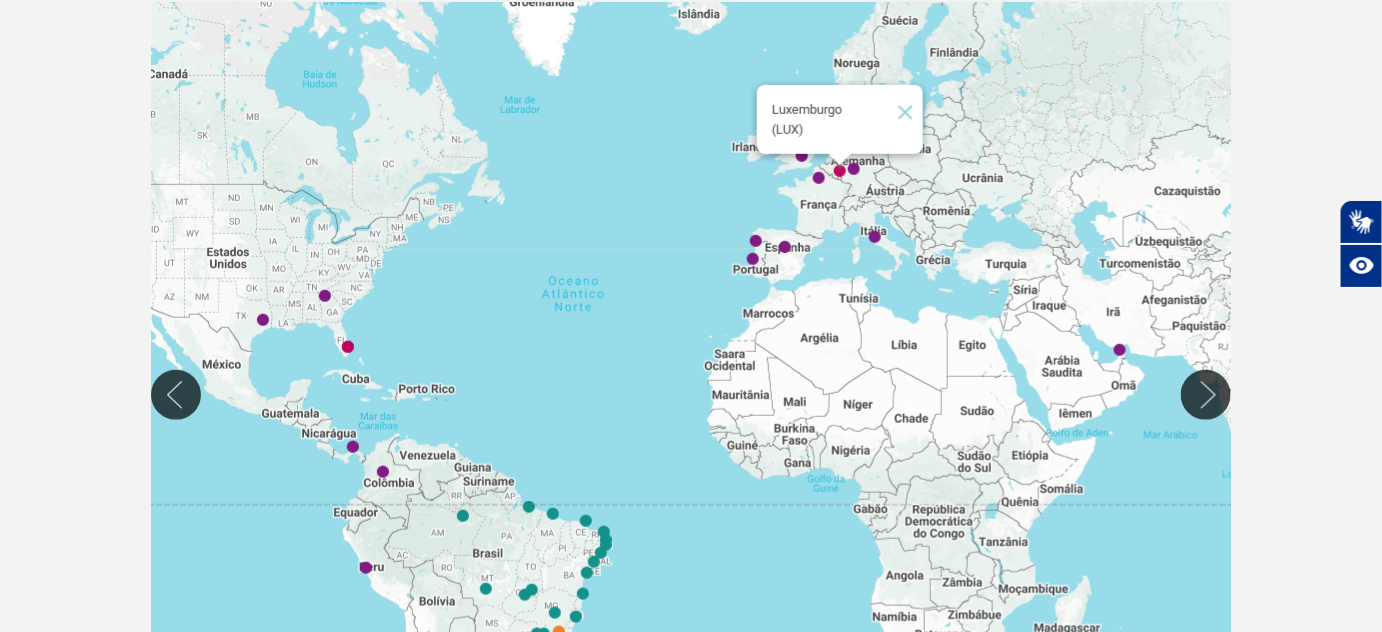 click 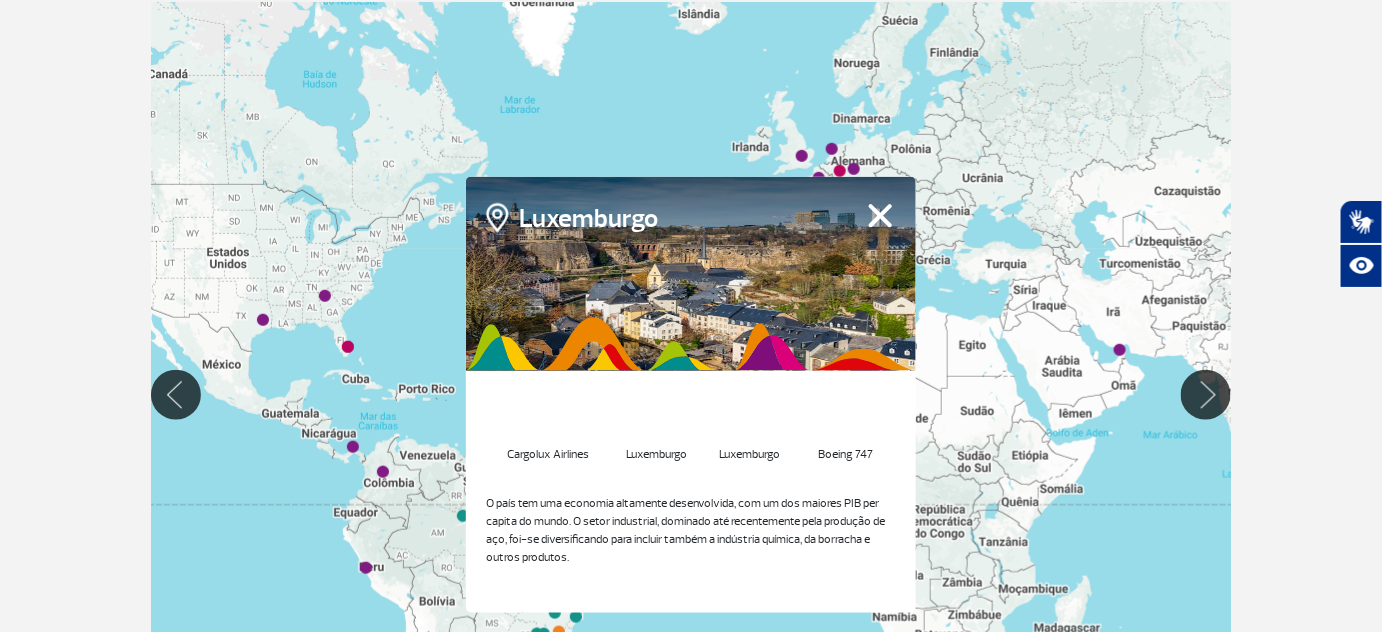 click on "Fechar" at bounding box center (880, 215) 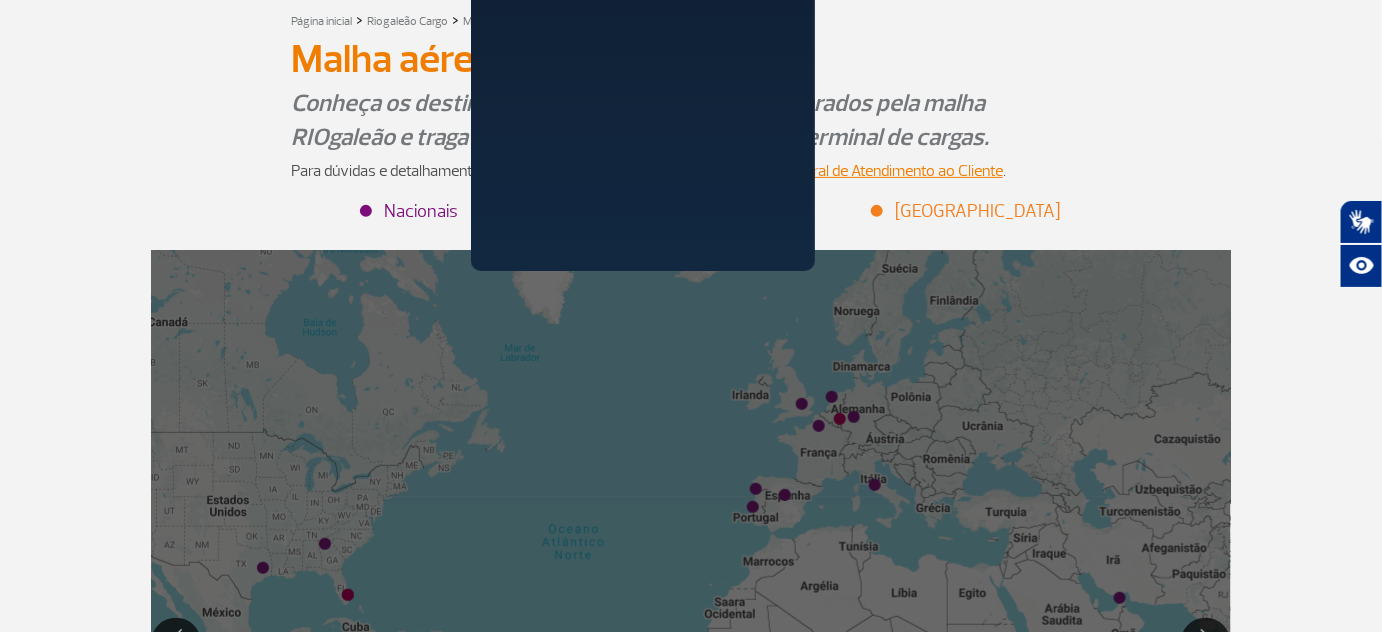 scroll, scrollTop: 90, scrollLeft: 0, axis: vertical 